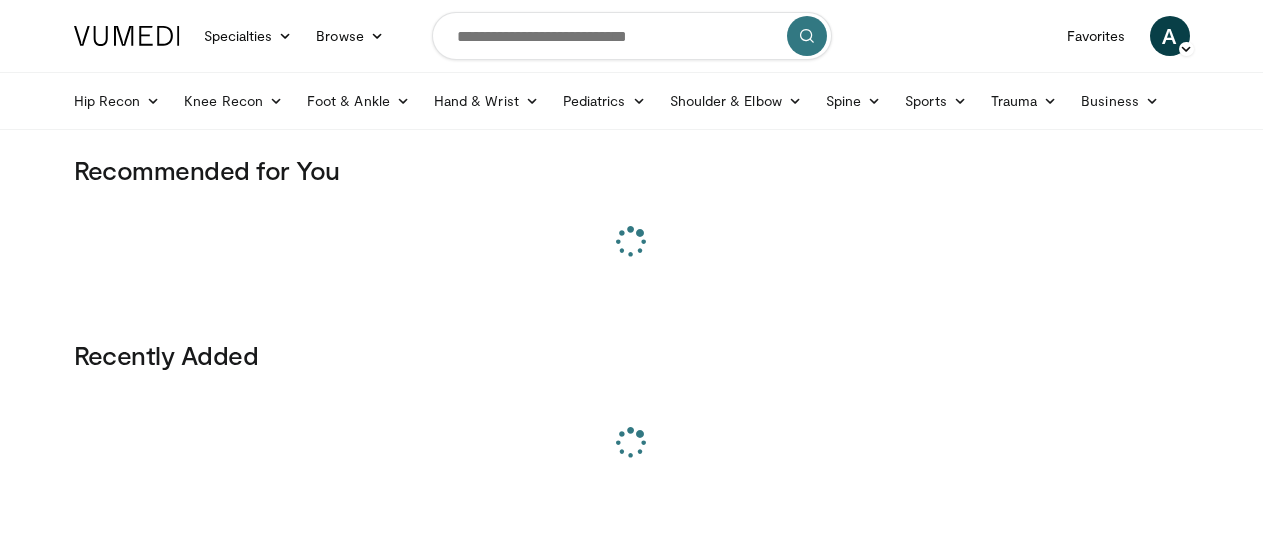scroll, scrollTop: 0, scrollLeft: 0, axis: both 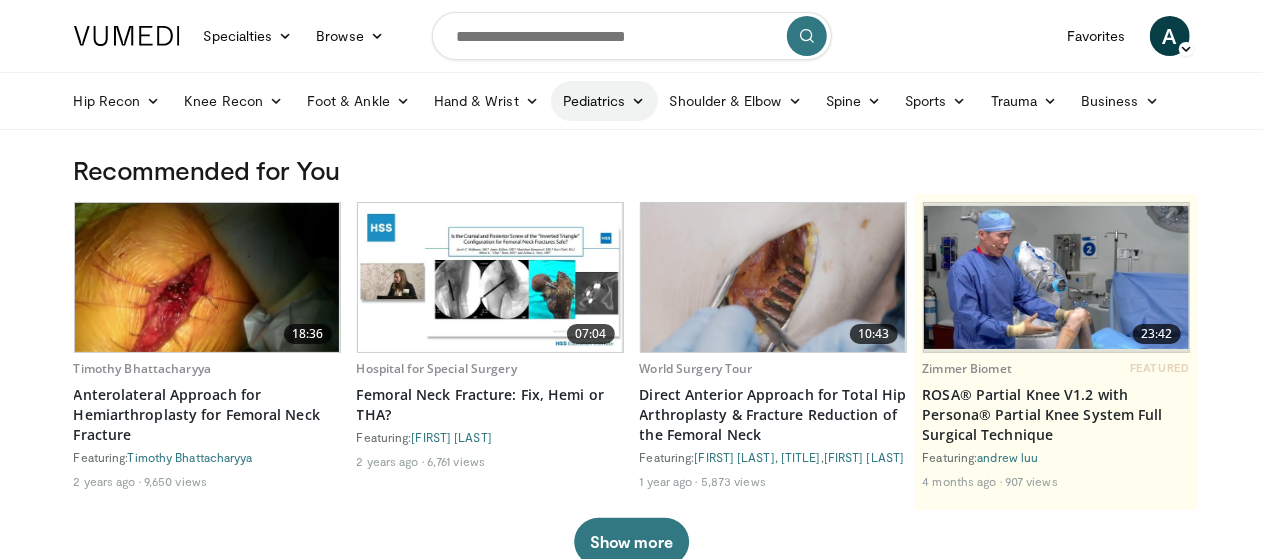 click on "Pediatrics" at bounding box center (604, 101) 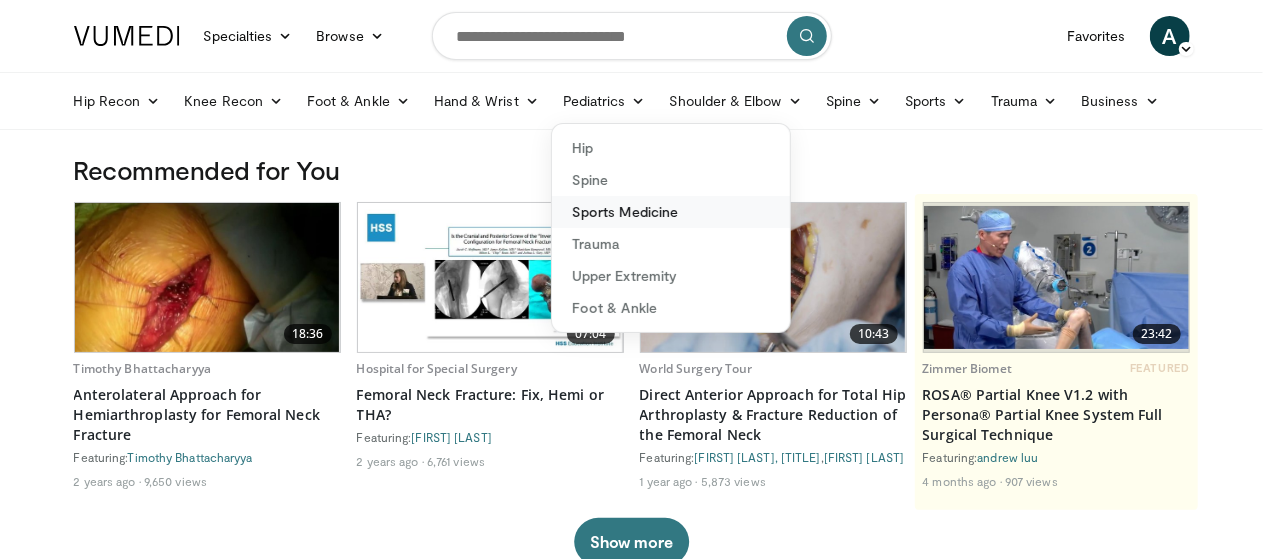 click on "Sports Medicine" at bounding box center (671, 212) 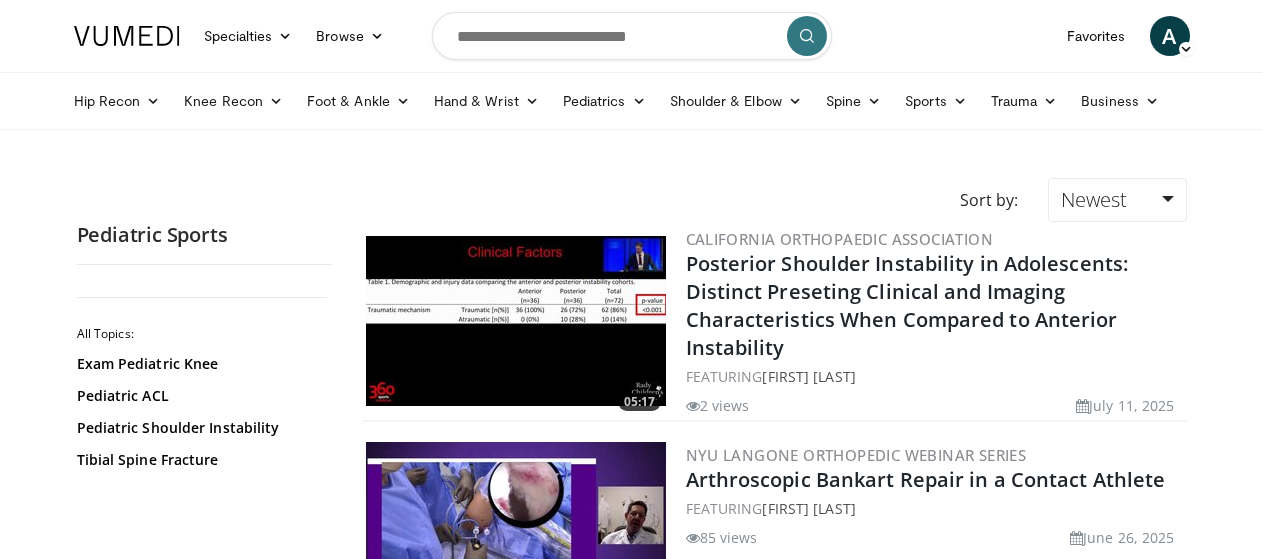 scroll, scrollTop: 0, scrollLeft: 0, axis: both 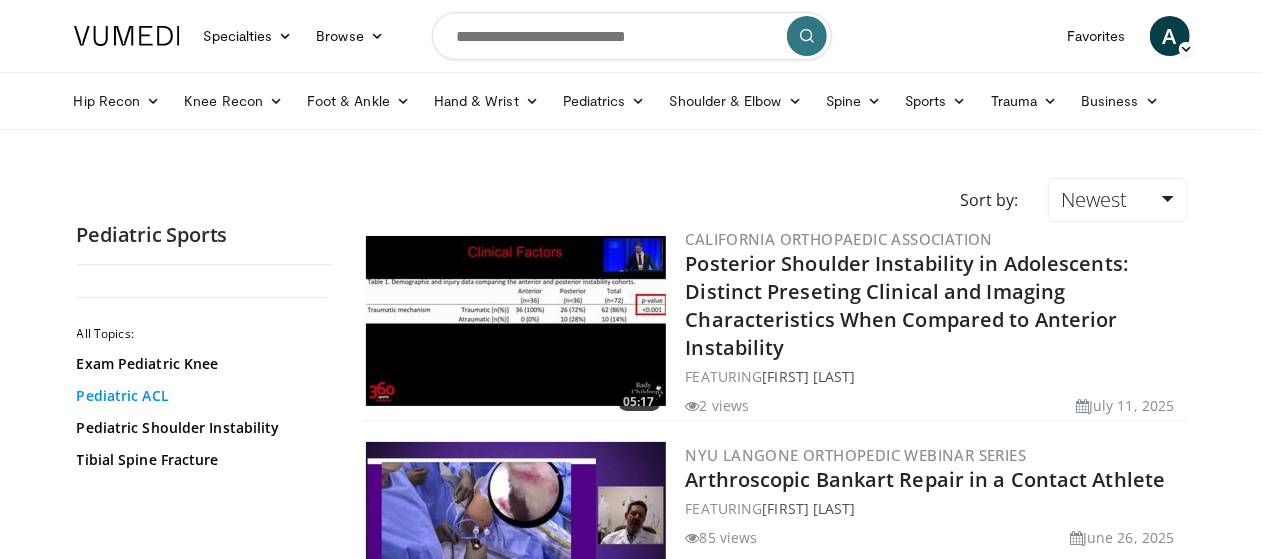 click on "Pediatric ACL" at bounding box center (199, 396) 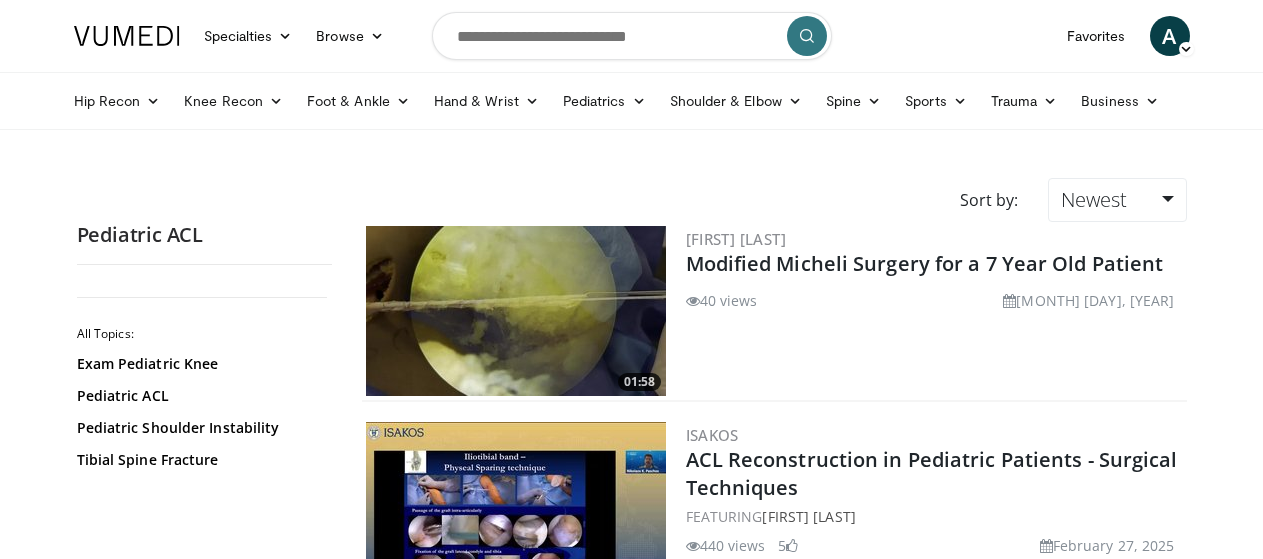 scroll, scrollTop: 0, scrollLeft: 0, axis: both 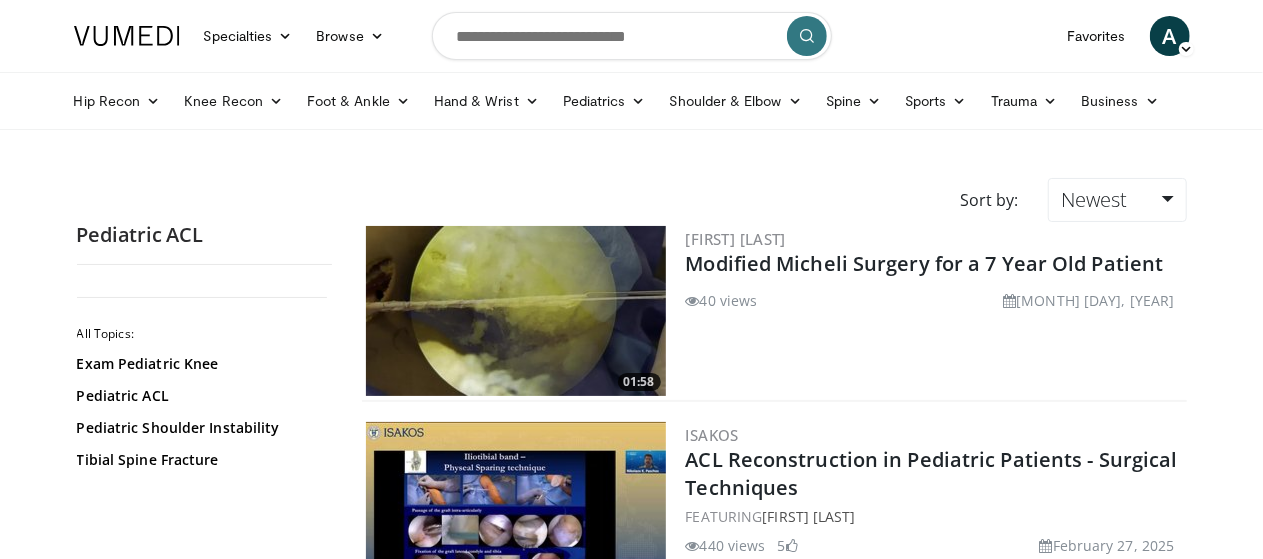 click at bounding box center [632, 36] 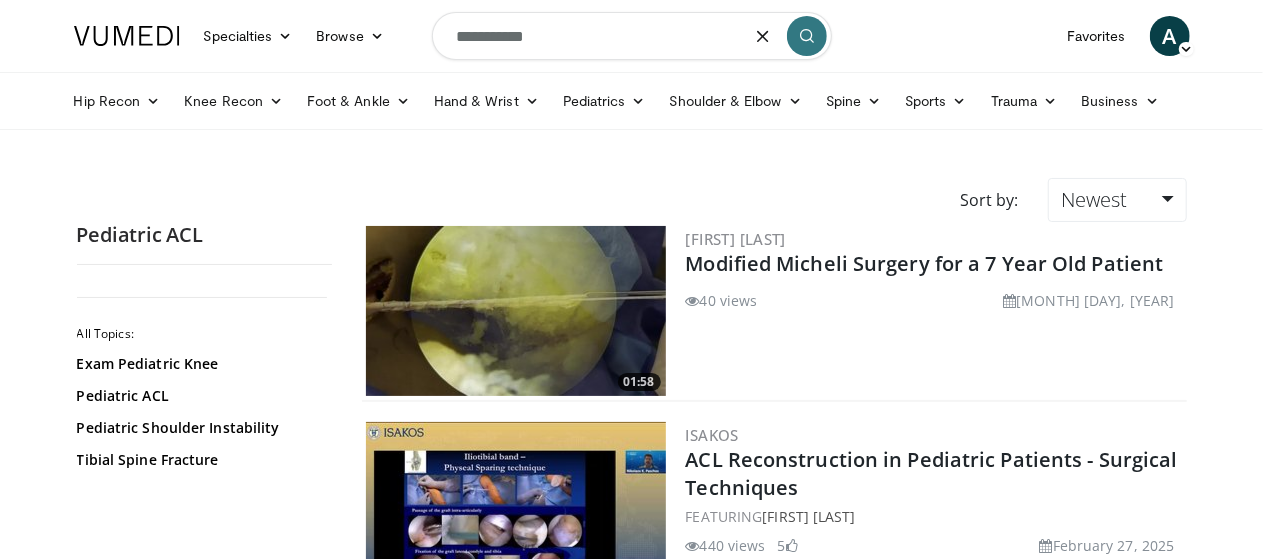 type on "**********" 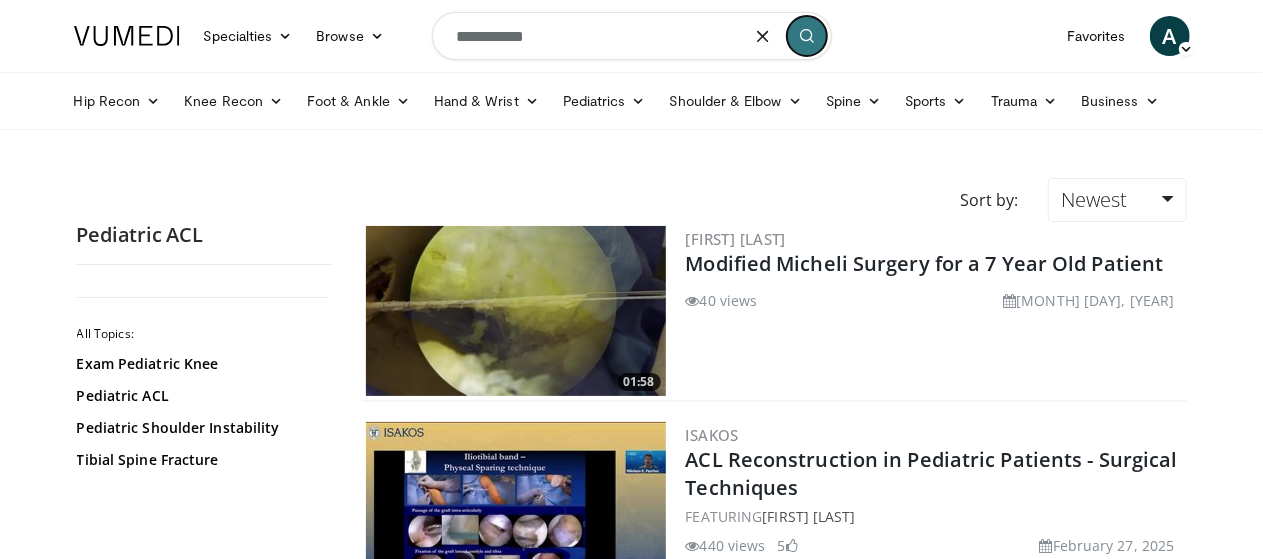 click at bounding box center (807, 36) 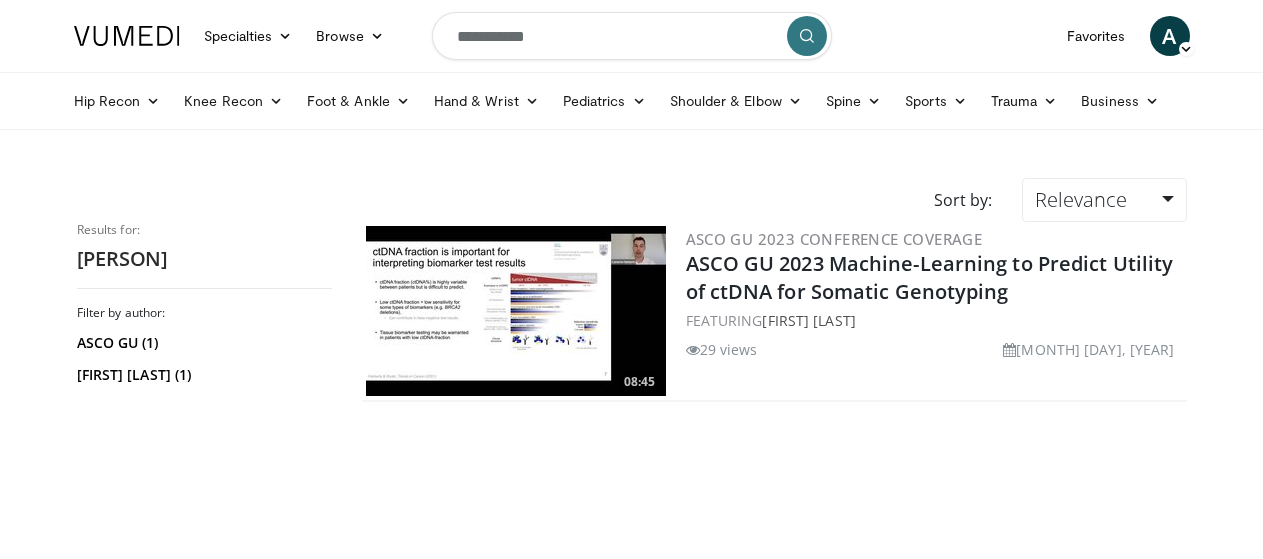 scroll, scrollTop: 0, scrollLeft: 0, axis: both 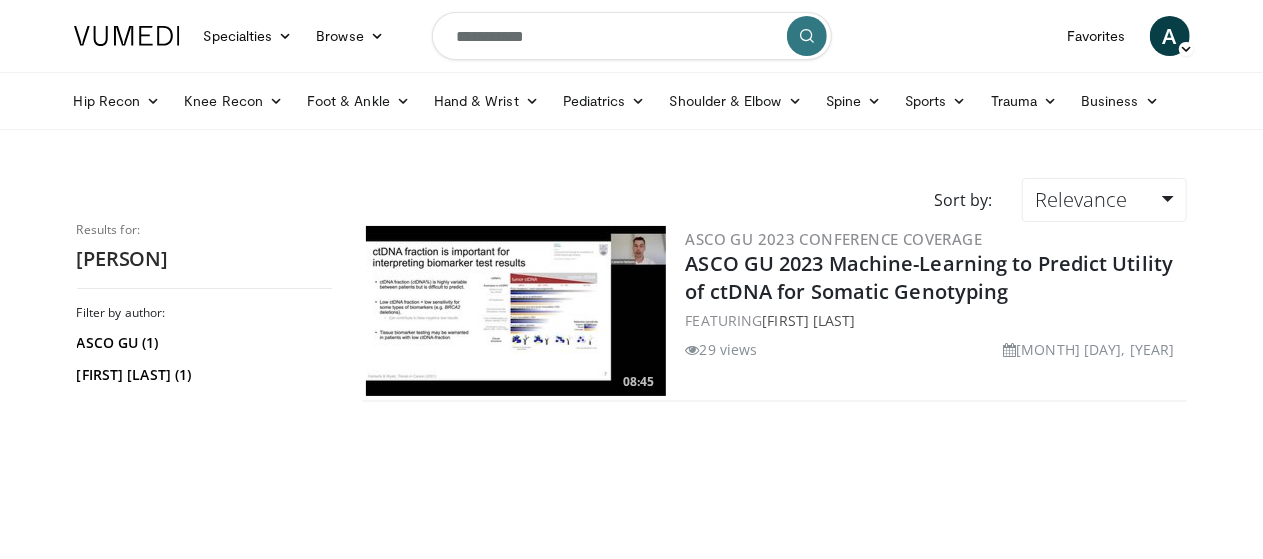 click on "Specialties
Adult & Family Medicine
Allergy, Asthma, Immunology
Anesthesiology
Cardiology
Dental
Dermatology
Endocrinology
Gastroenterology & Hepatology
General Surgery
Hematology & Oncology
Infectious Disease
Nephrology
Neurology
Neurosurgery
Obstetrics & Gynecology
Ophthalmology
Oral Maxillofacial
Orthopaedics
Otolaryngology
Pediatrics
Plastic Surgery
Podiatry
Psychiatry
Pulmonology
Radiation Oncology
Radiology
Rheumatology
Urology
Browse
A" at bounding box center [631, 65] 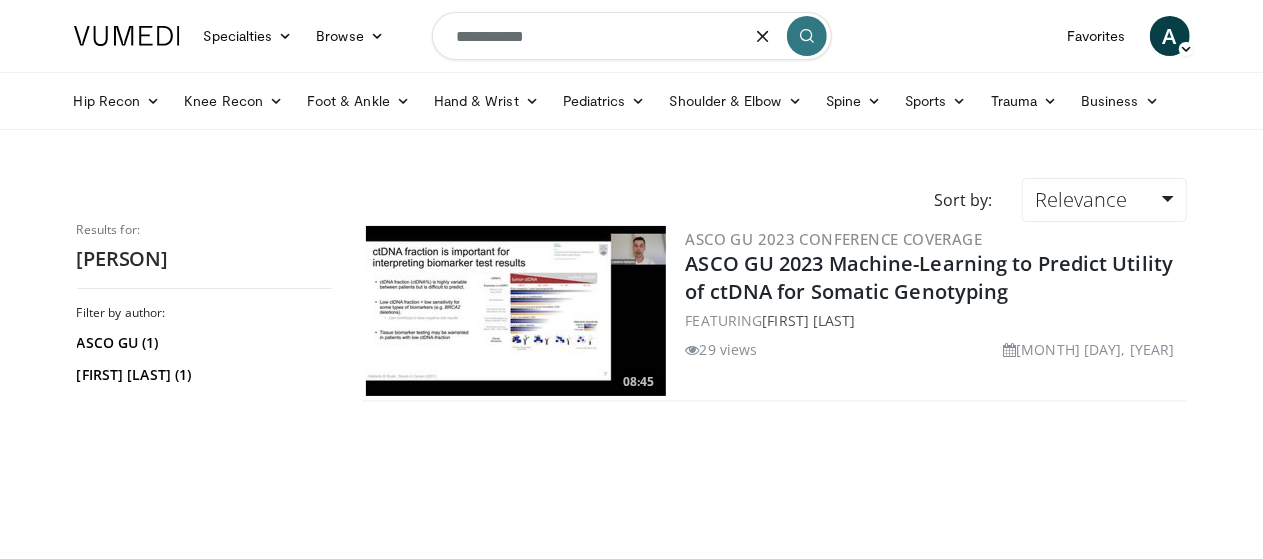 drag, startPoint x: 574, startPoint y: 41, endPoint x: 431, endPoint y: 39, distance: 143.01399 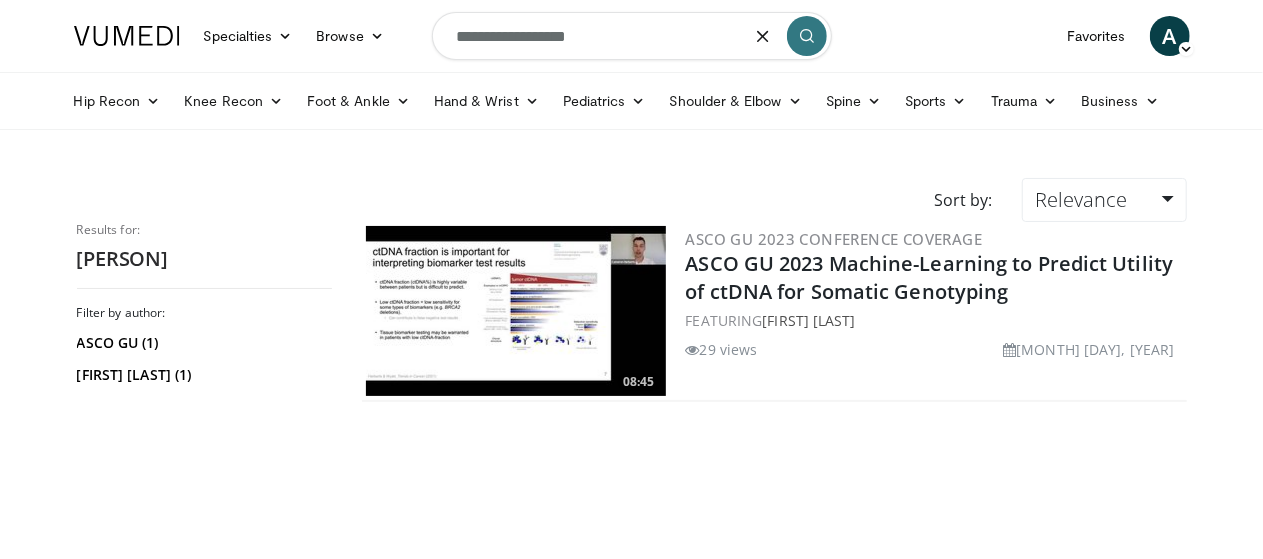 type on "**********" 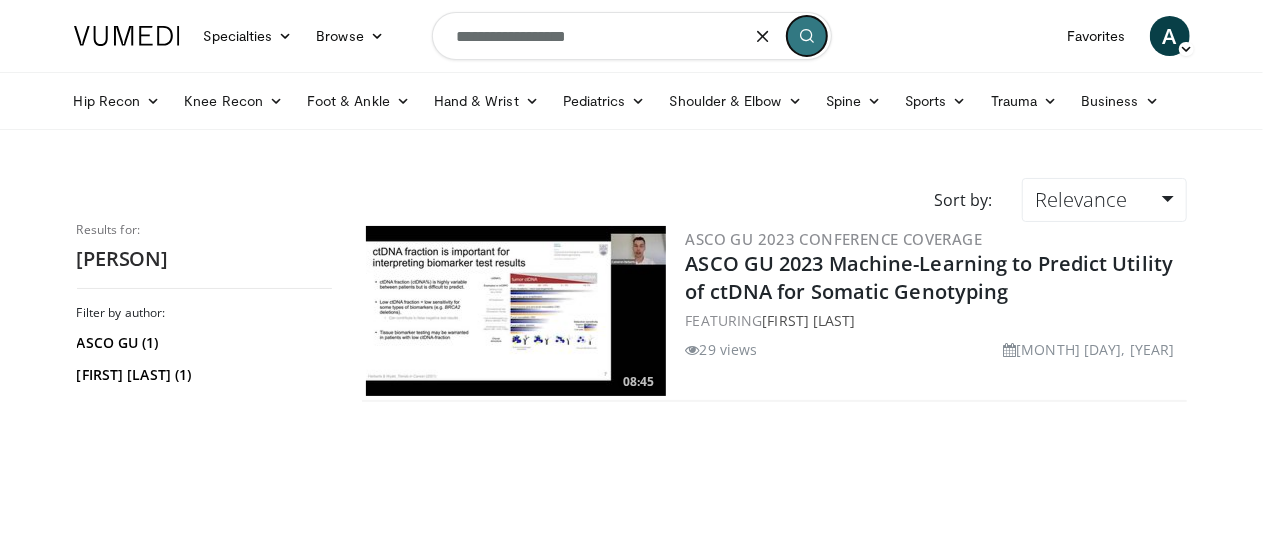 click at bounding box center (807, 36) 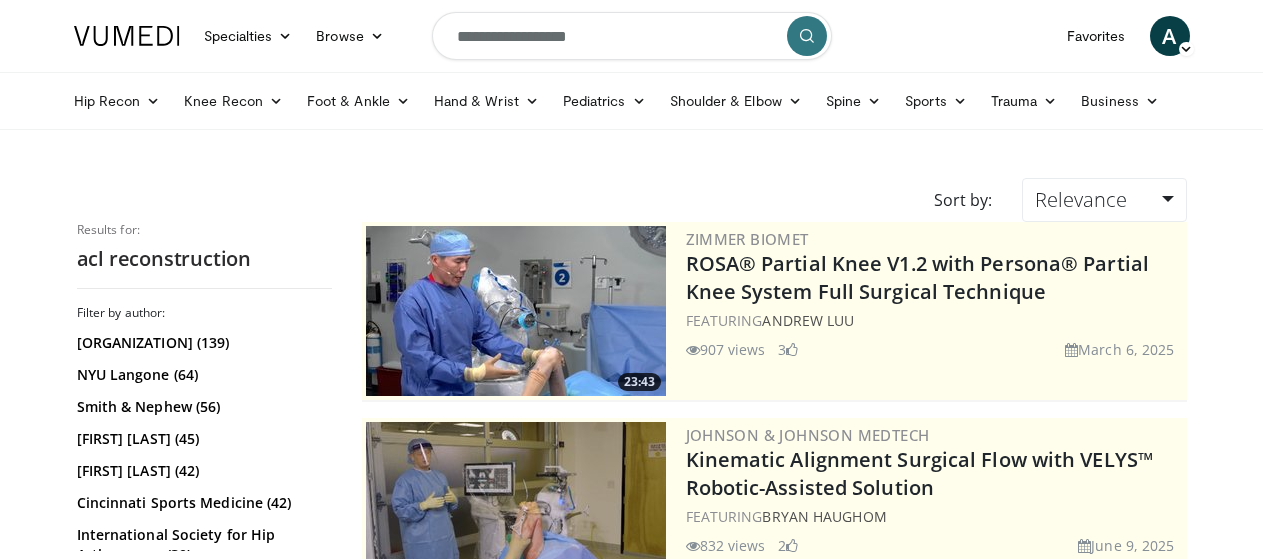 scroll, scrollTop: 0, scrollLeft: 0, axis: both 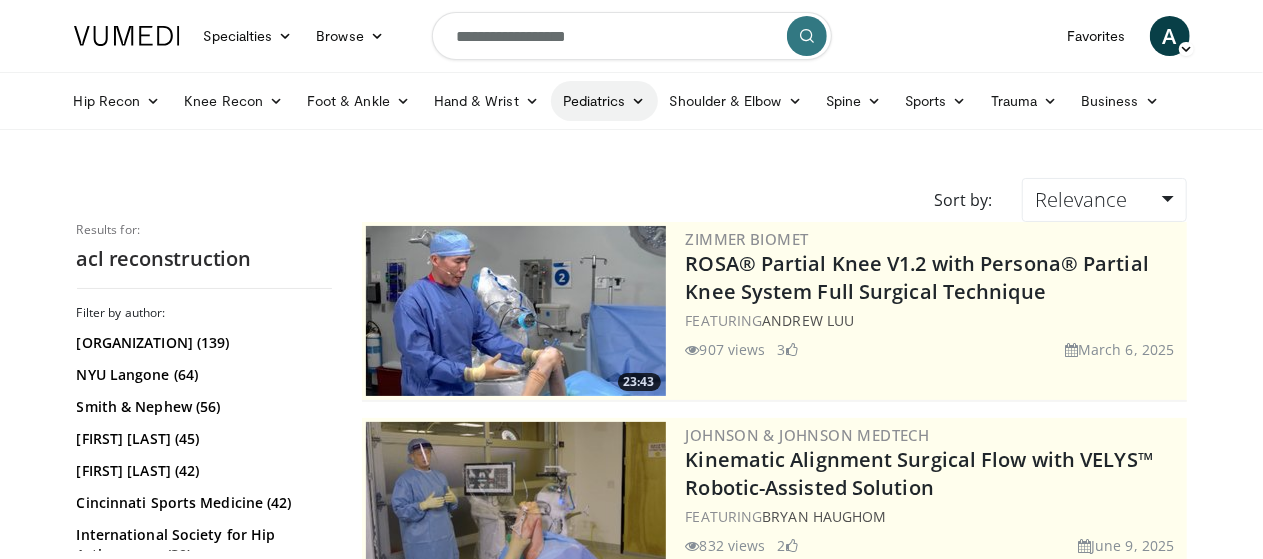 click on "Pediatrics" at bounding box center (604, 101) 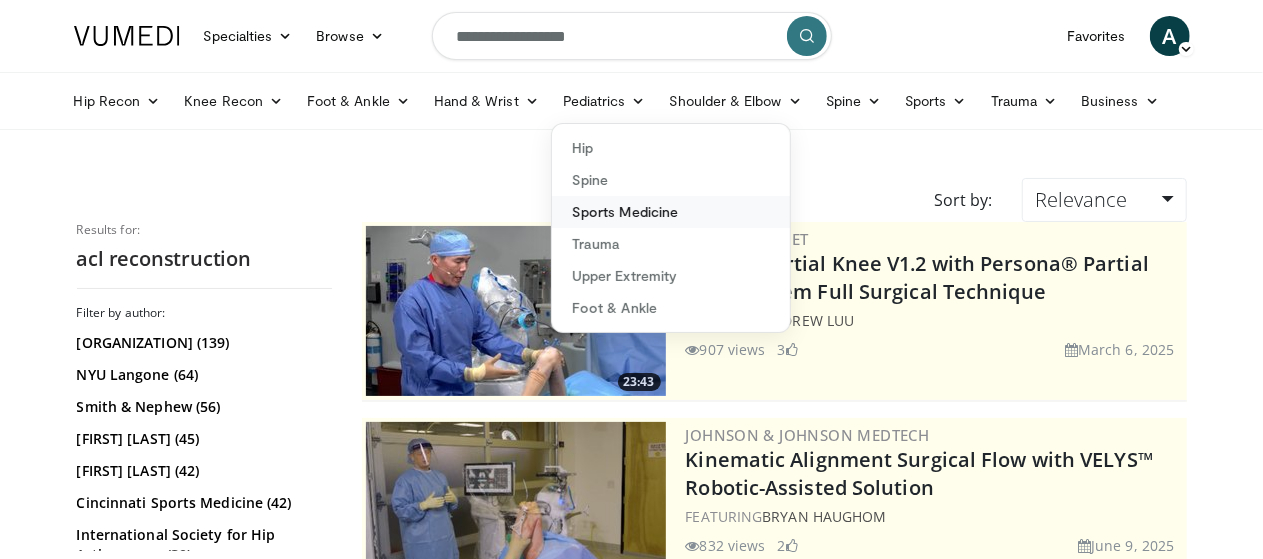 click on "Sports Medicine" at bounding box center [671, 212] 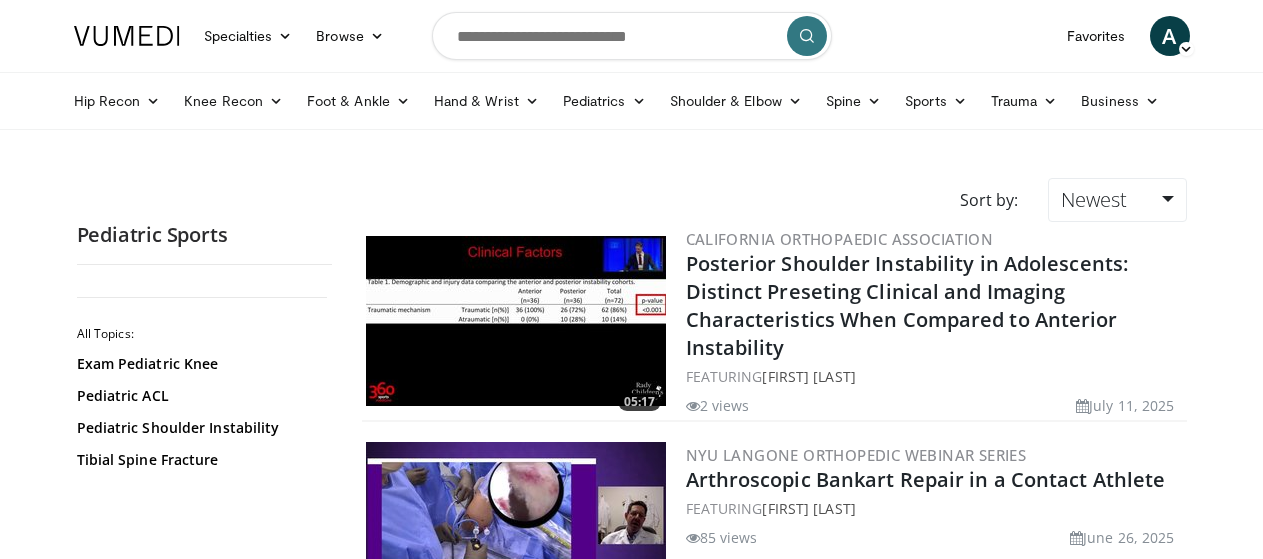 scroll, scrollTop: 0, scrollLeft: 0, axis: both 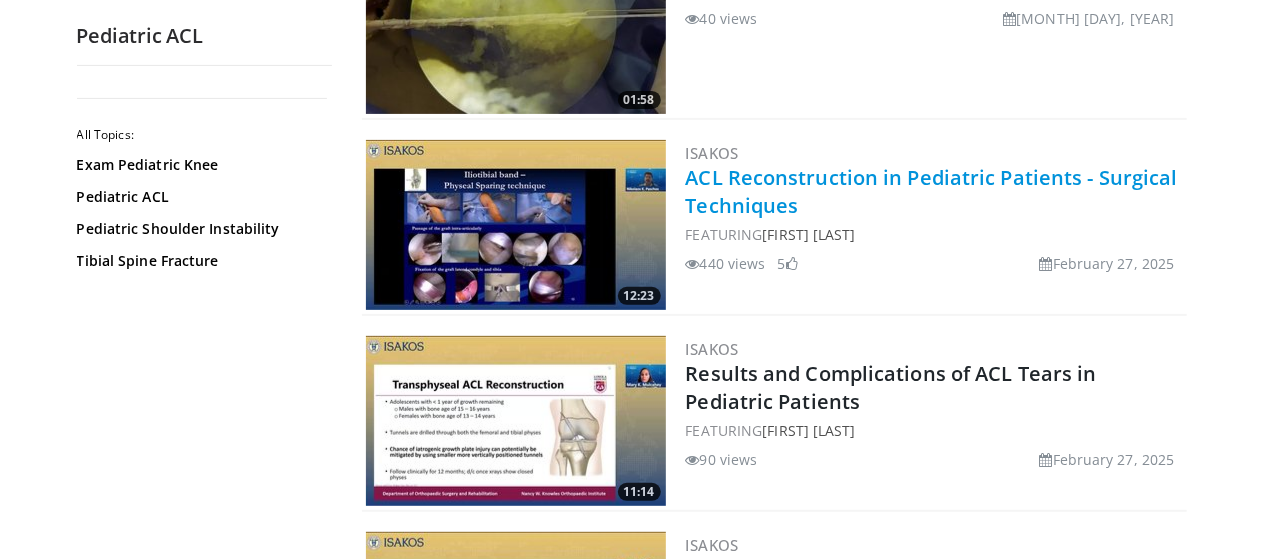 click on "ACL Reconstruction in Pediatric Patients - Surgical Techniques" at bounding box center [932, 191] 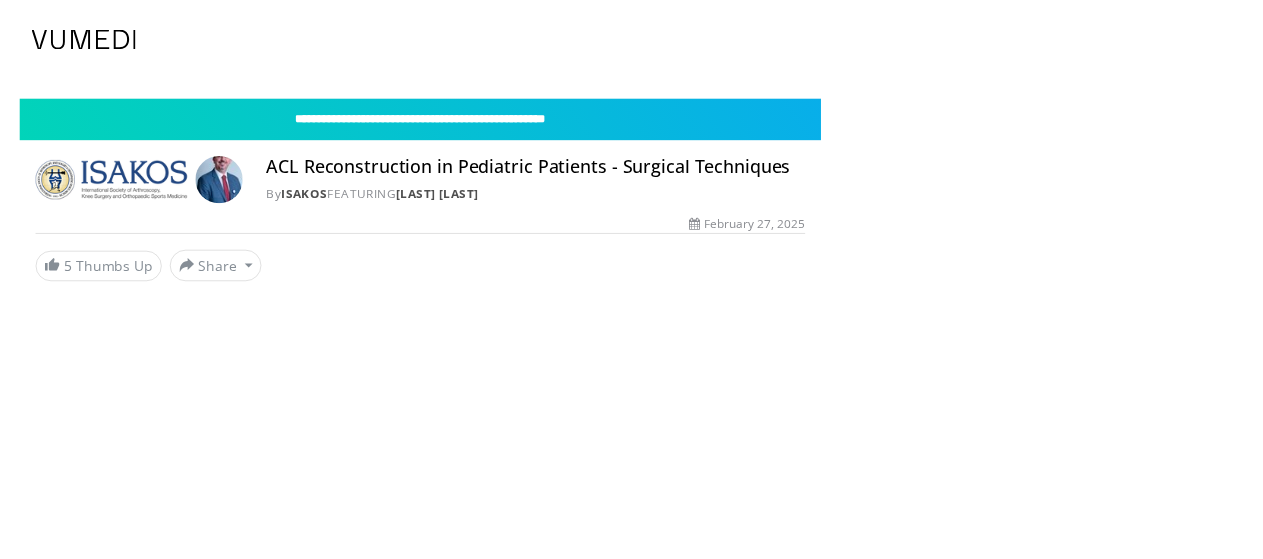 scroll, scrollTop: 0, scrollLeft: 0, axis: both 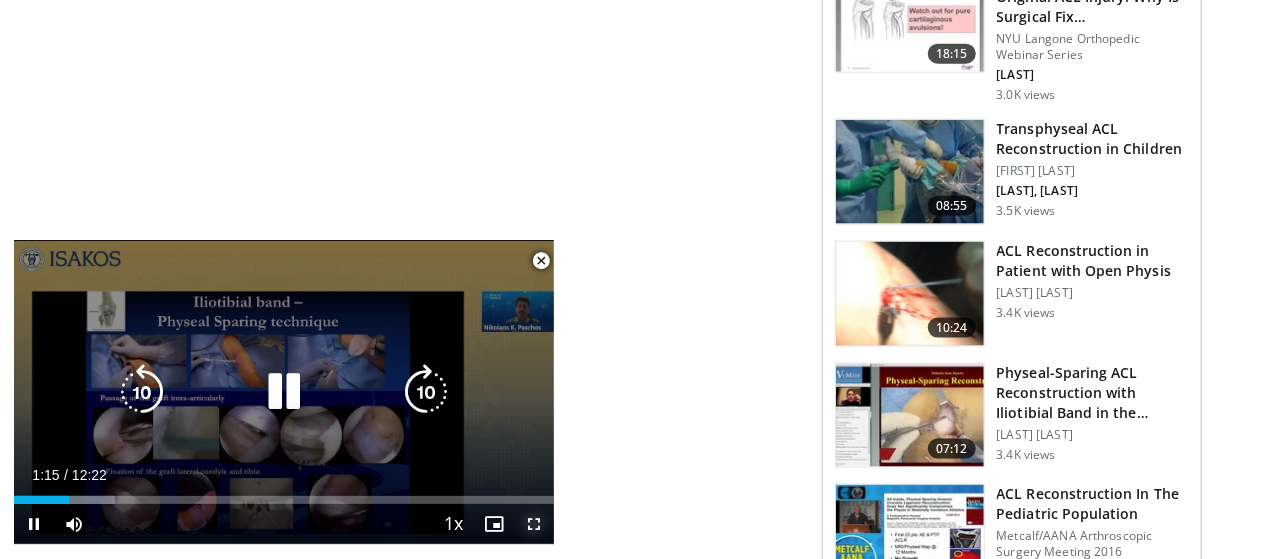 drag, startPoint x: 530, startPoint y: 522, endPoint x: 530, endPoint y: 643, distance: 121 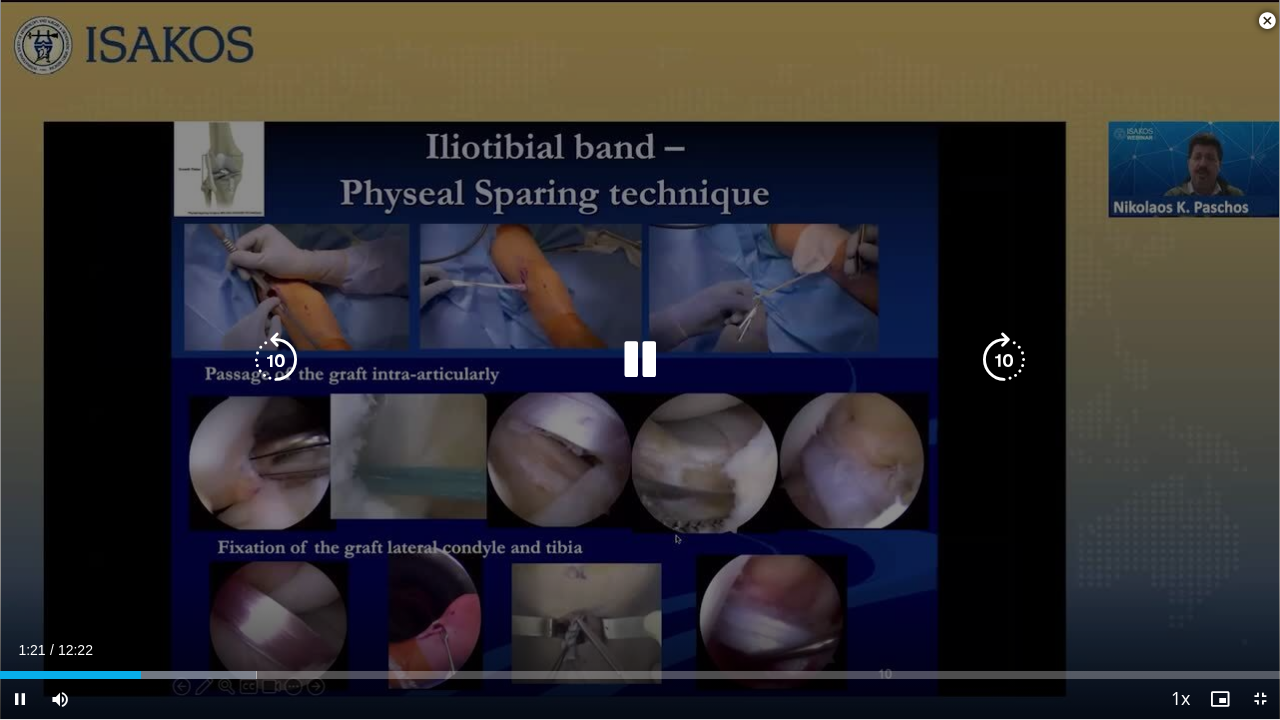 drag, startPoint x: 130, startPoint y: 679, endPoint x: 146, endPoint y: 678, distance: 16.03122 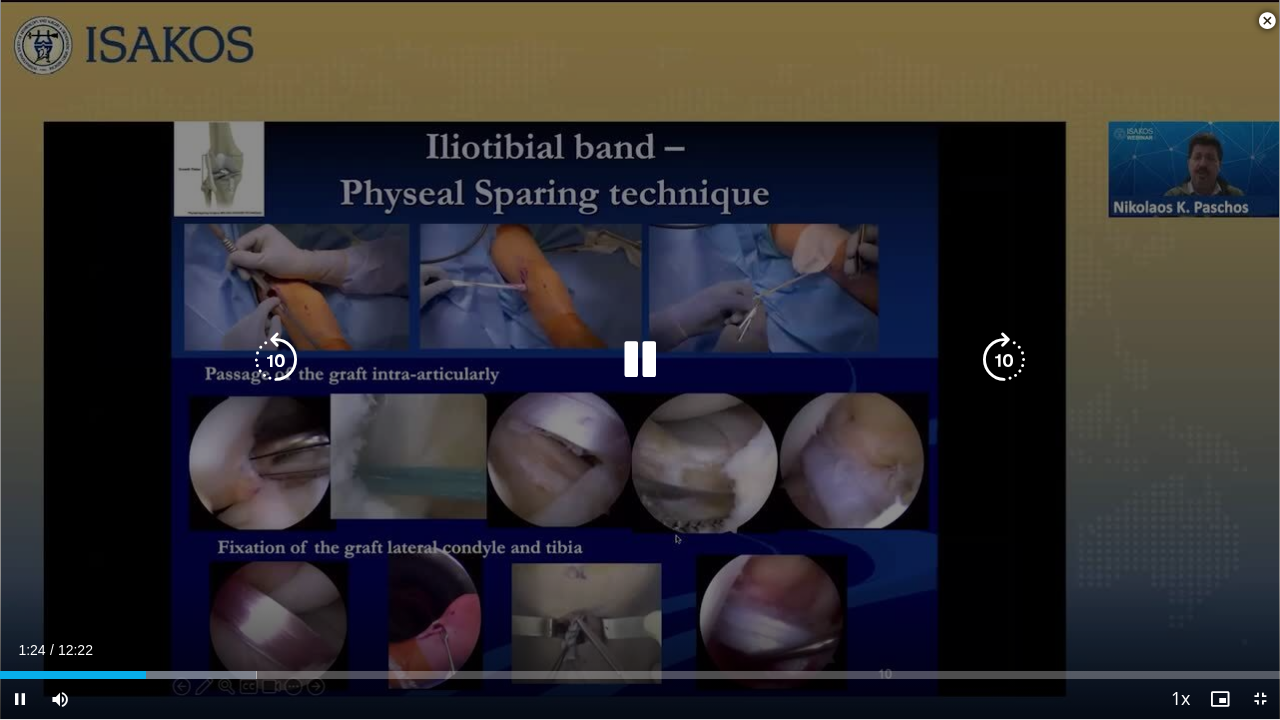 click on "10 seconds
Tap to unmute" at bounding box center (640, 359) 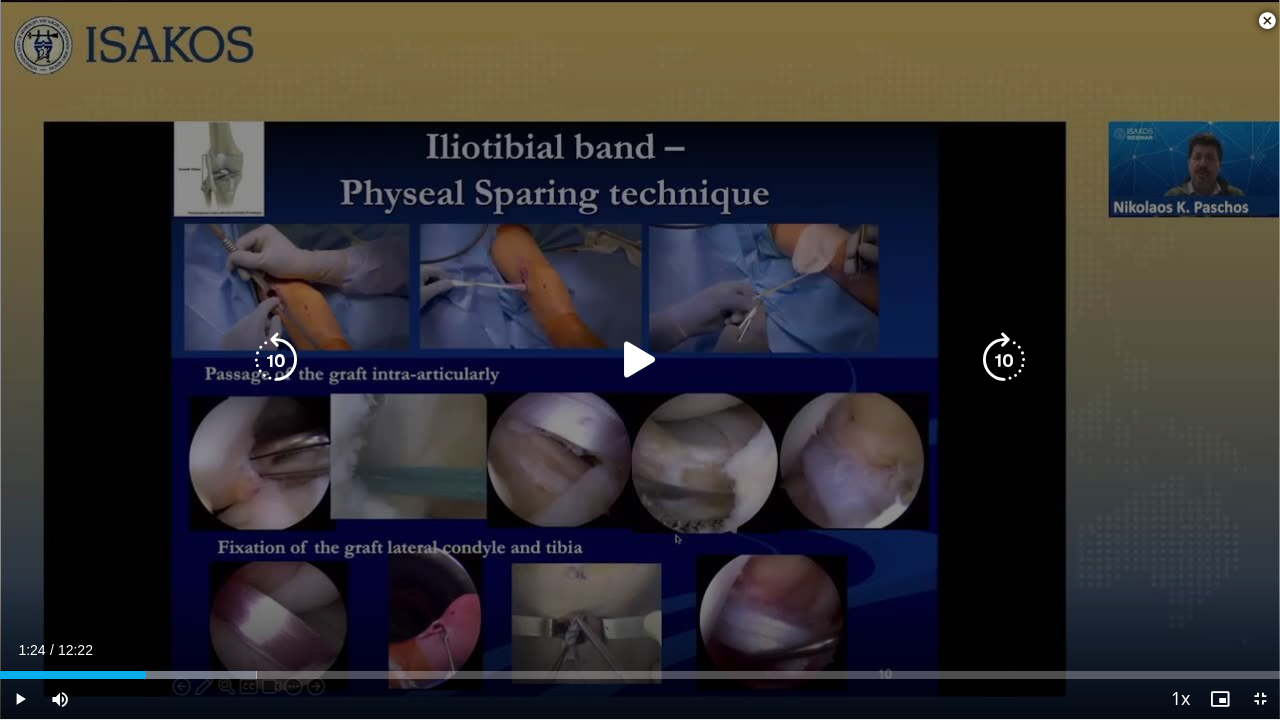 click at bounding box center [640, 360] 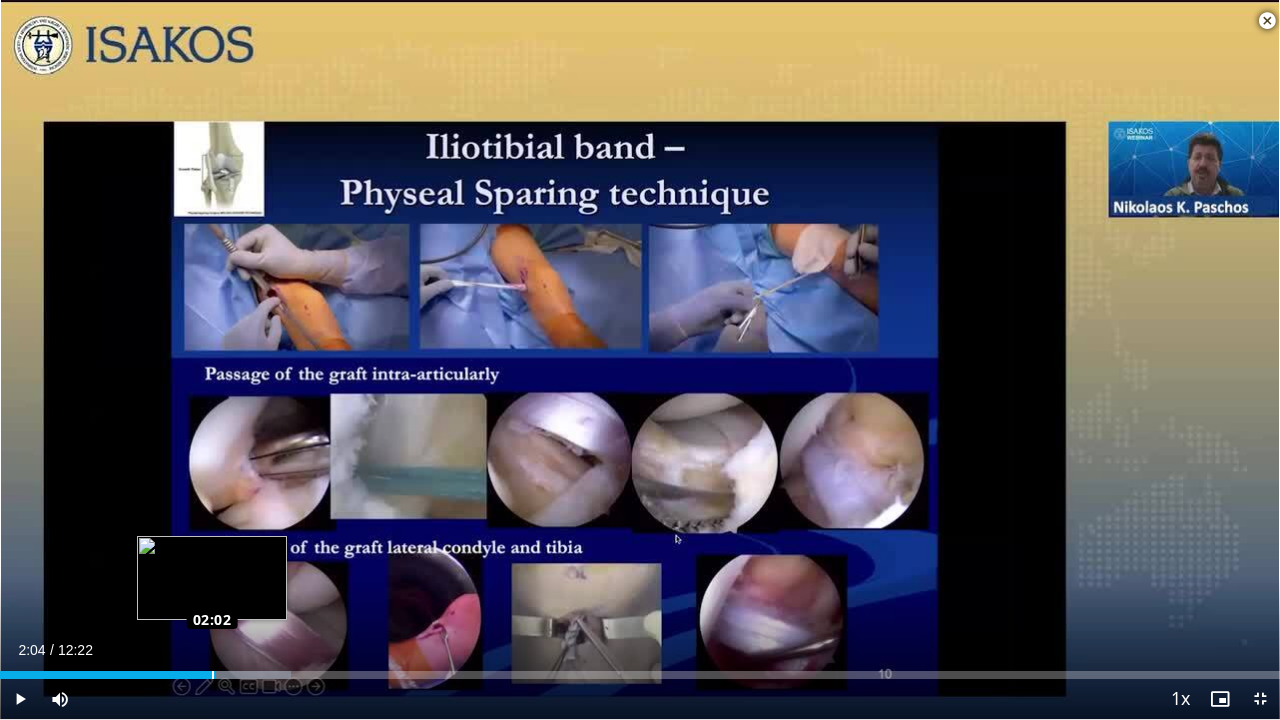 drag, startPoint x: 149, startPoint y: 673, endPoint x: 214, endPoint y: 672, distance: 65.00769 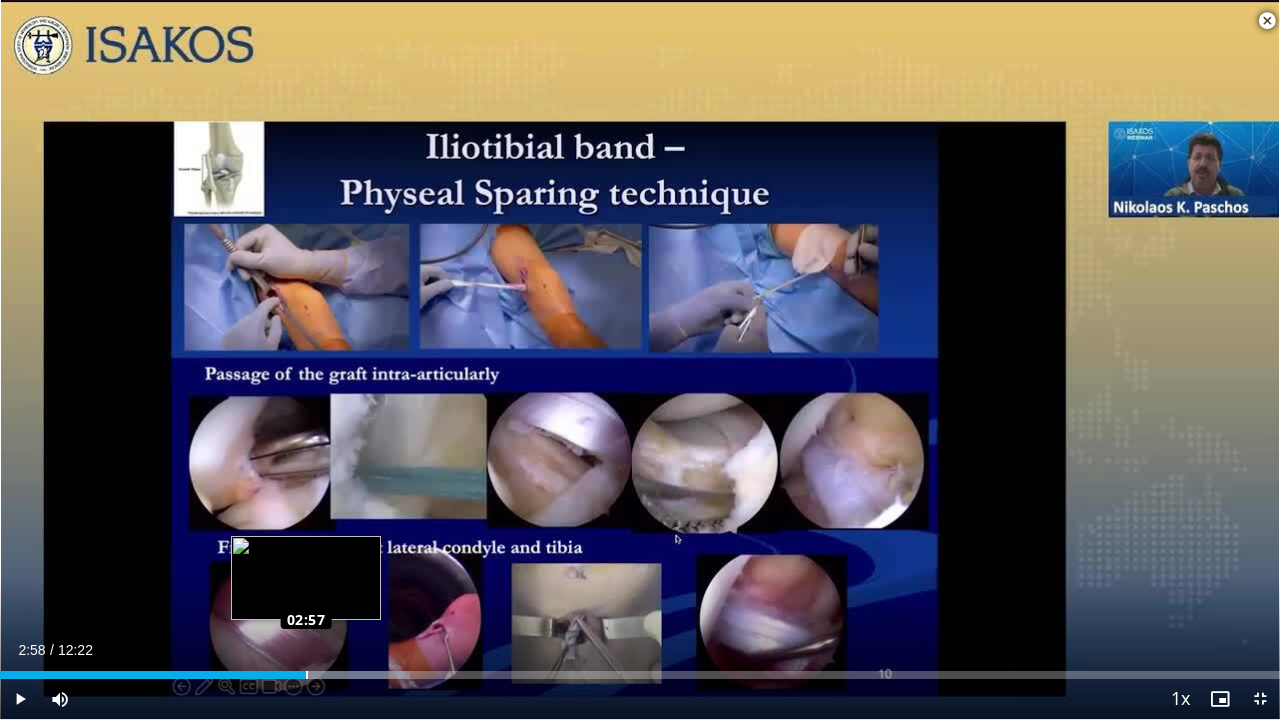drag, startPoint x: 249, startPoint y: 677, endPoint x: 307, endPoint y: 675, distance: 58.034473 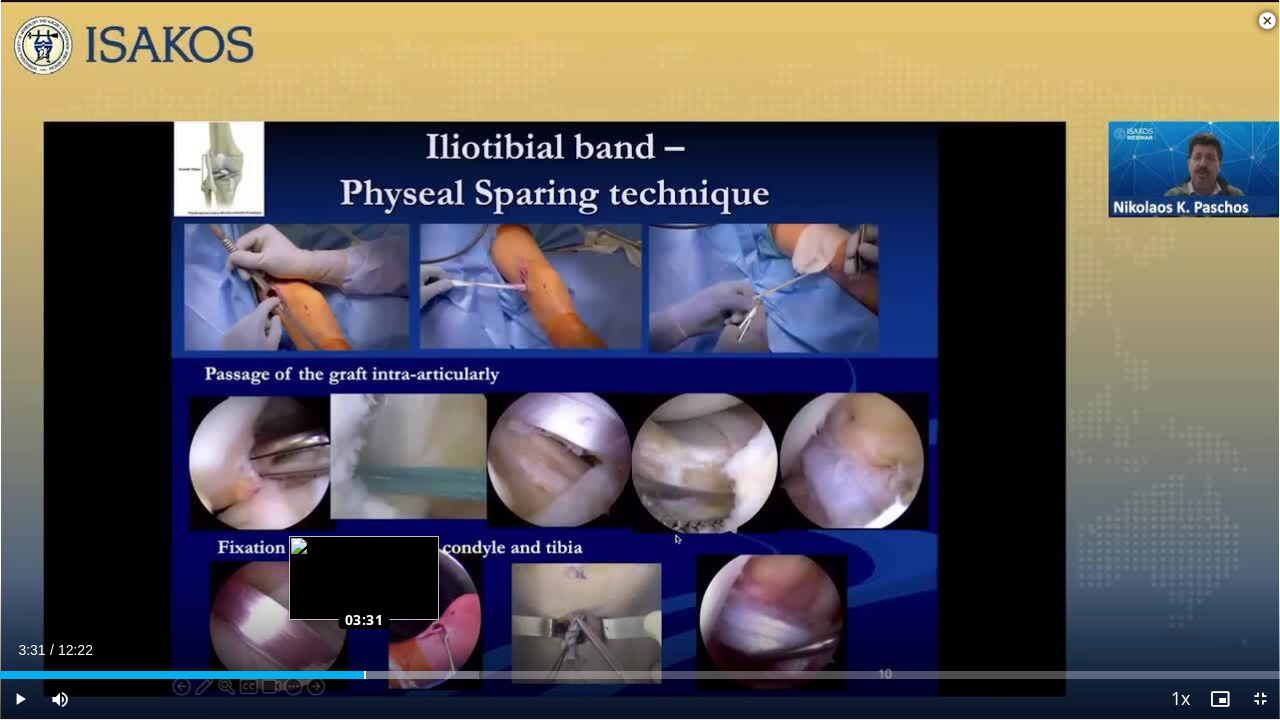 drag, startPoint x: 307, startPoint y: 675, endPoint x: 365, endPoint y: 672, distance: 58.077534 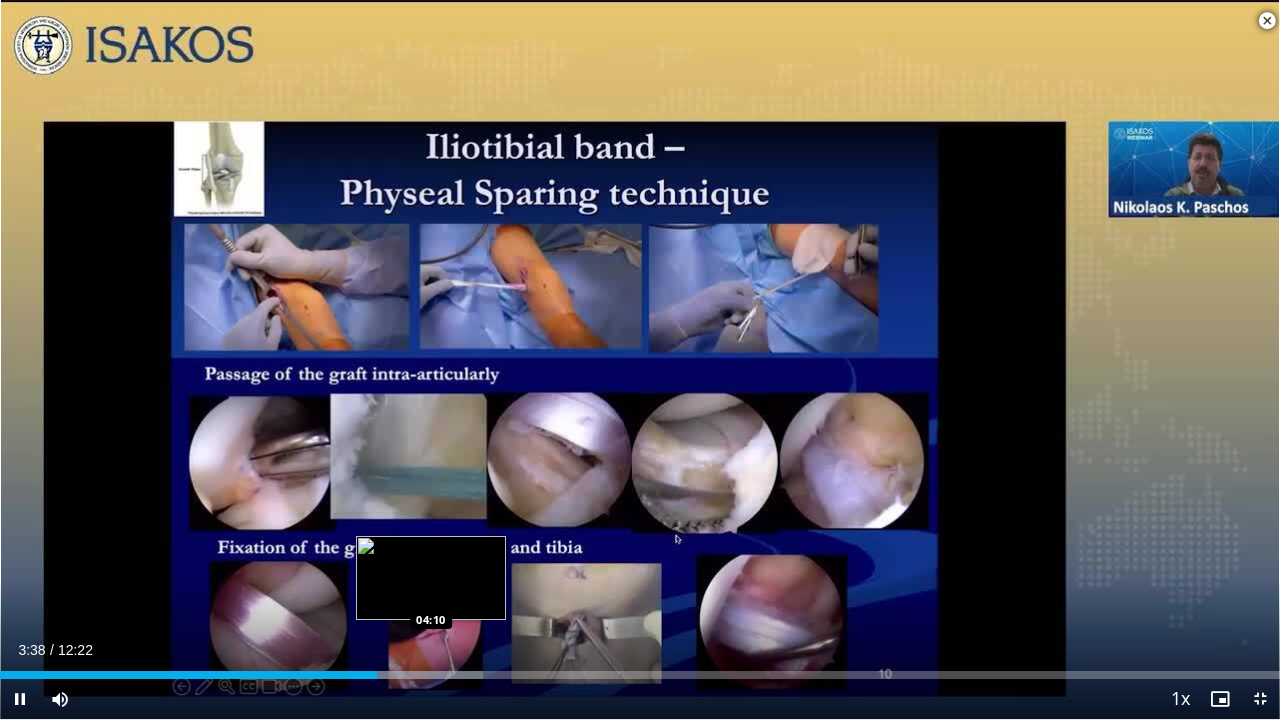 drag, startPoint x: 368, startPoint y: 673, endPoint x: 430, endPoint y: 676, distance: 62.072536 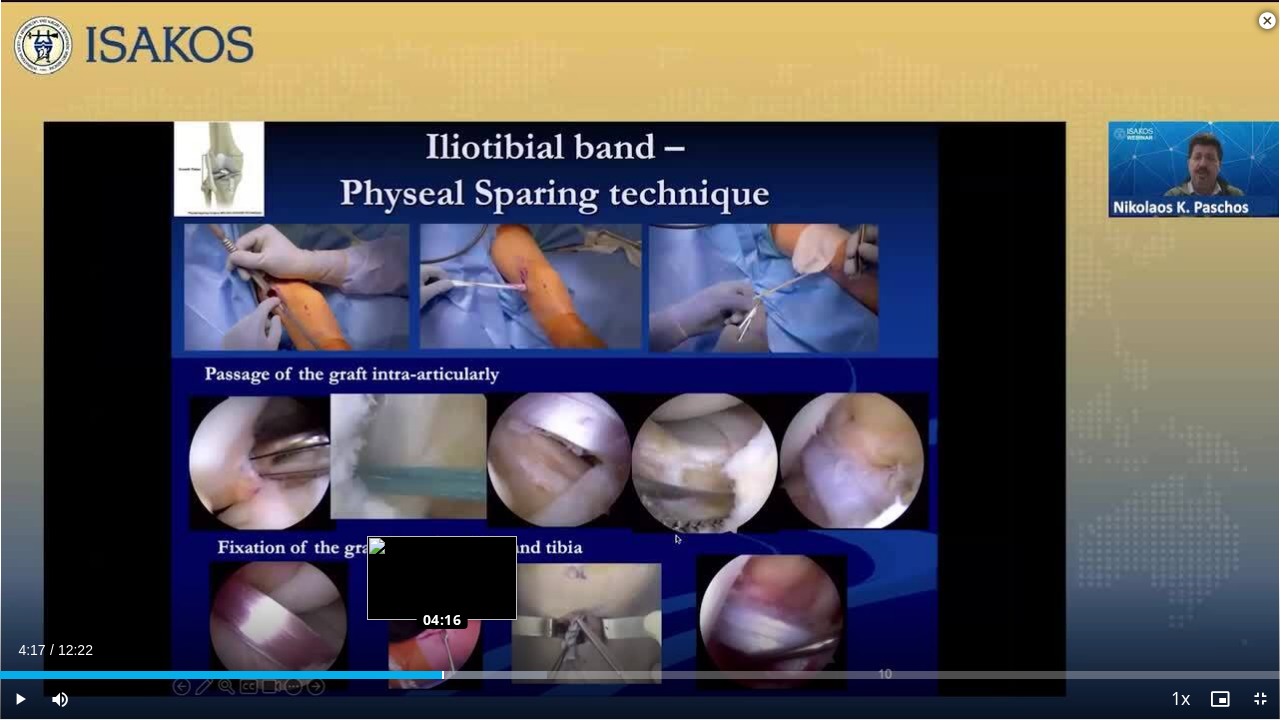 drag, startPoint x: 399, startPoint y: 676, endPoint x: 443, endPoint y: 676, distance: 44 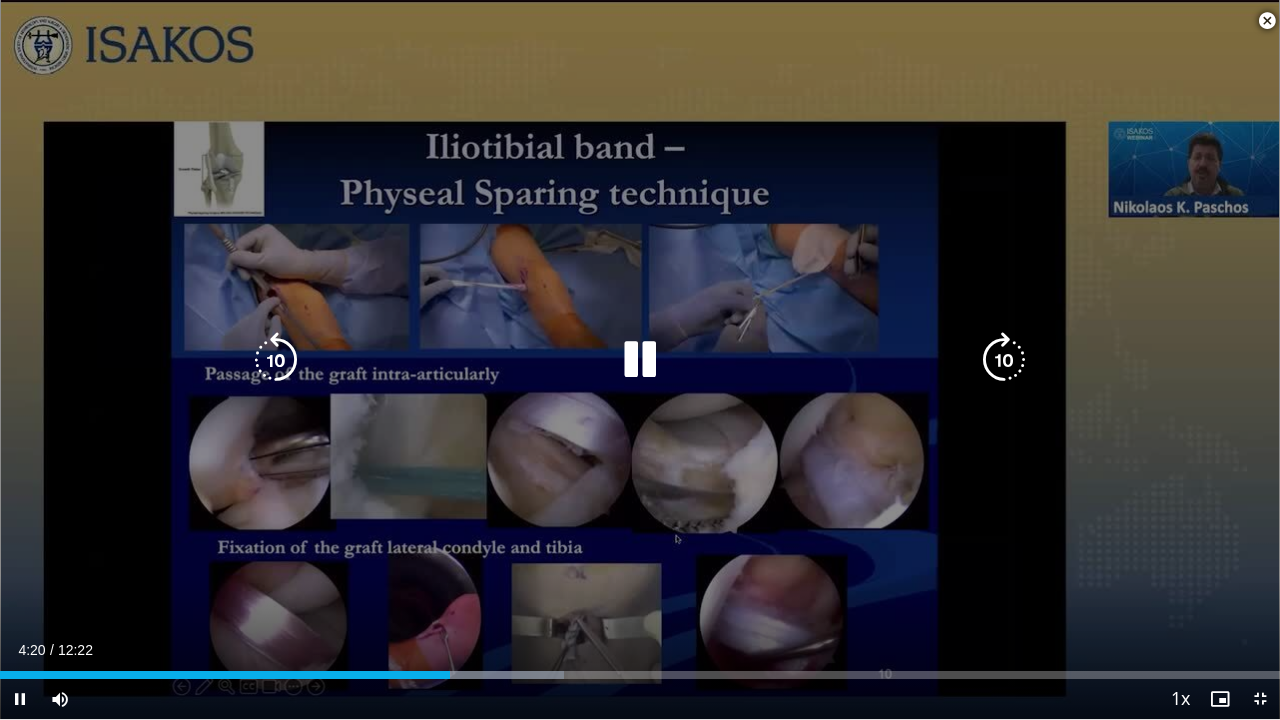 click on "10 seconds
Tap to unmute" at bounding box center [640, 359] 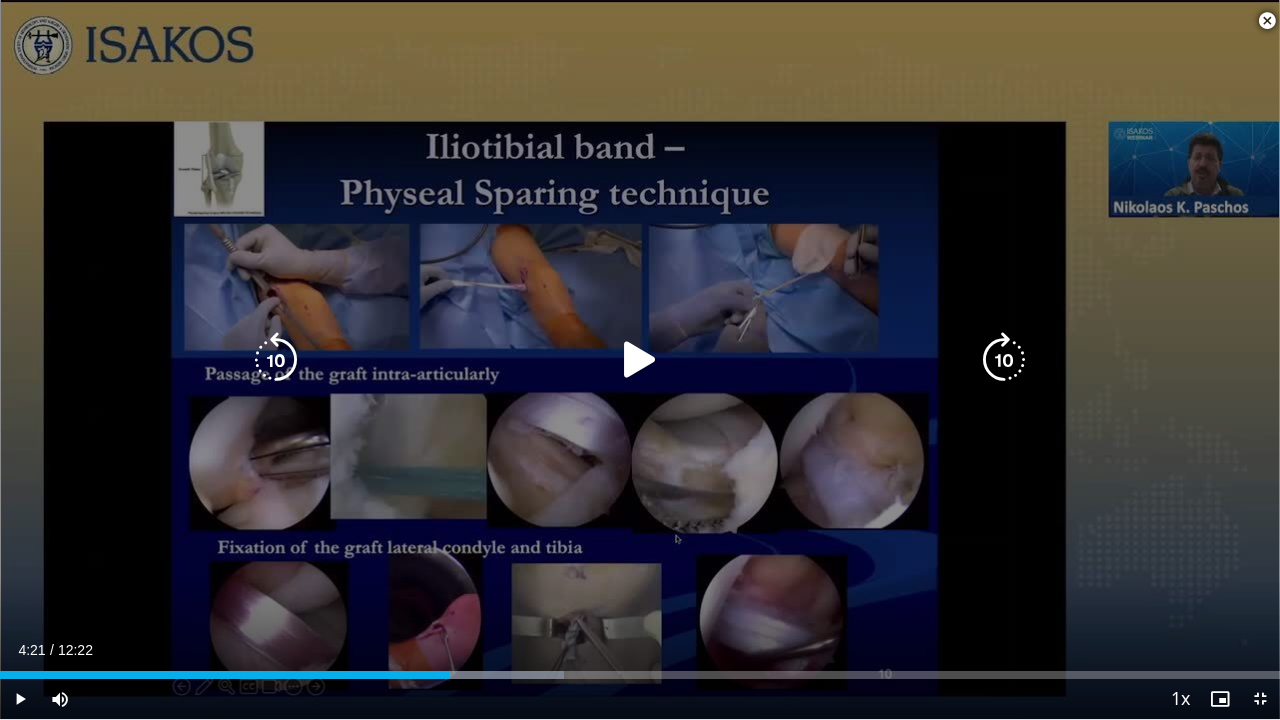 click at bounding box center (640, 360) 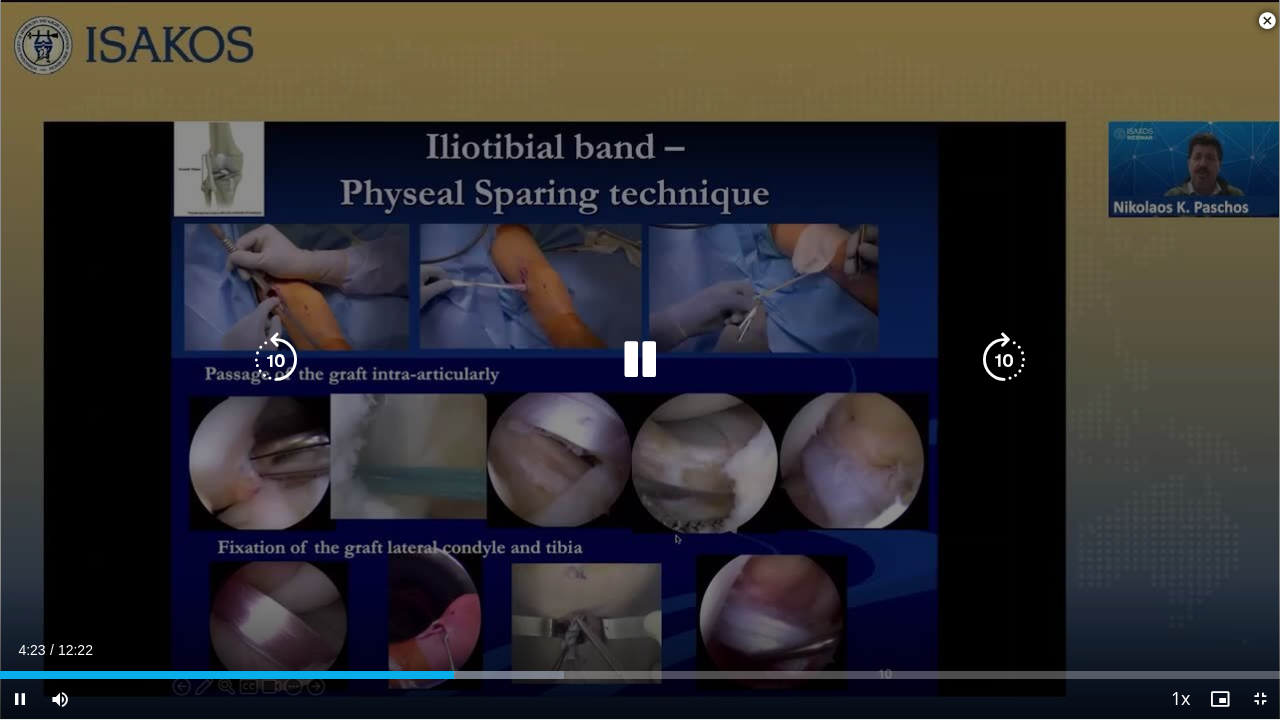 click on "10 seconds
Tap to unmute" at bounding box center [640, 359] 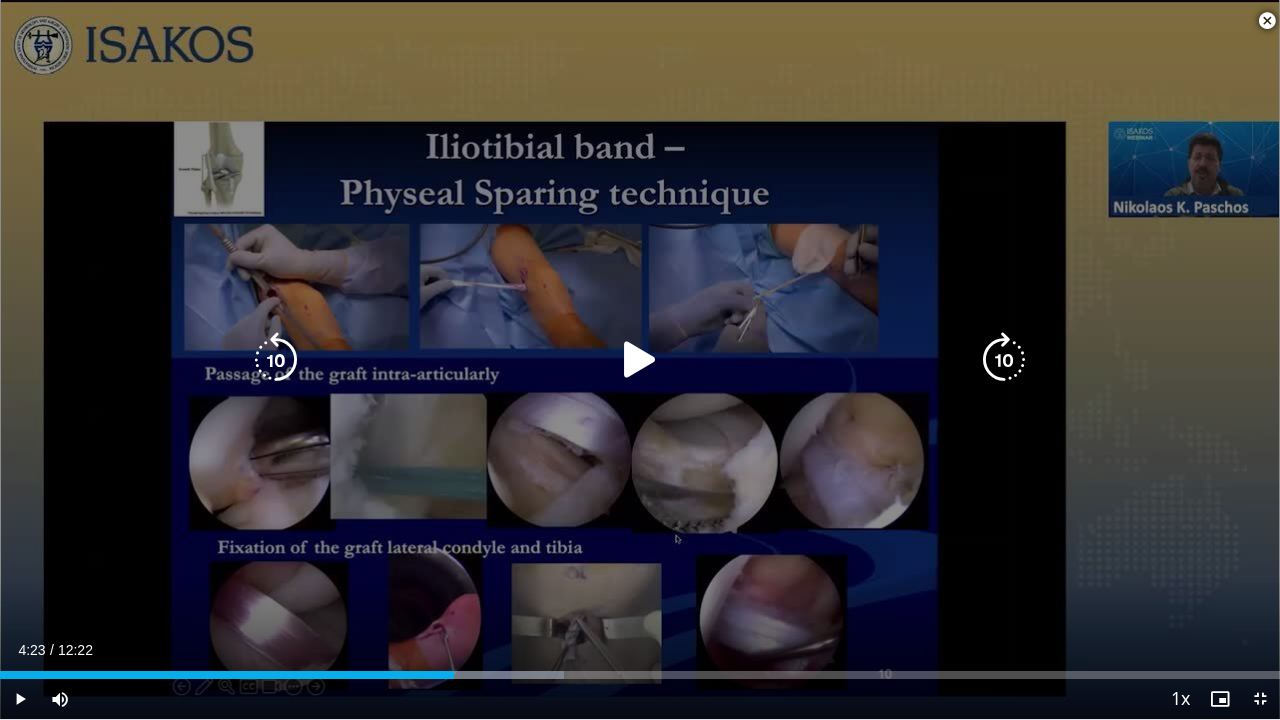 click on "10 seconds
Tap to unmute" at bounding box center [640, 359] 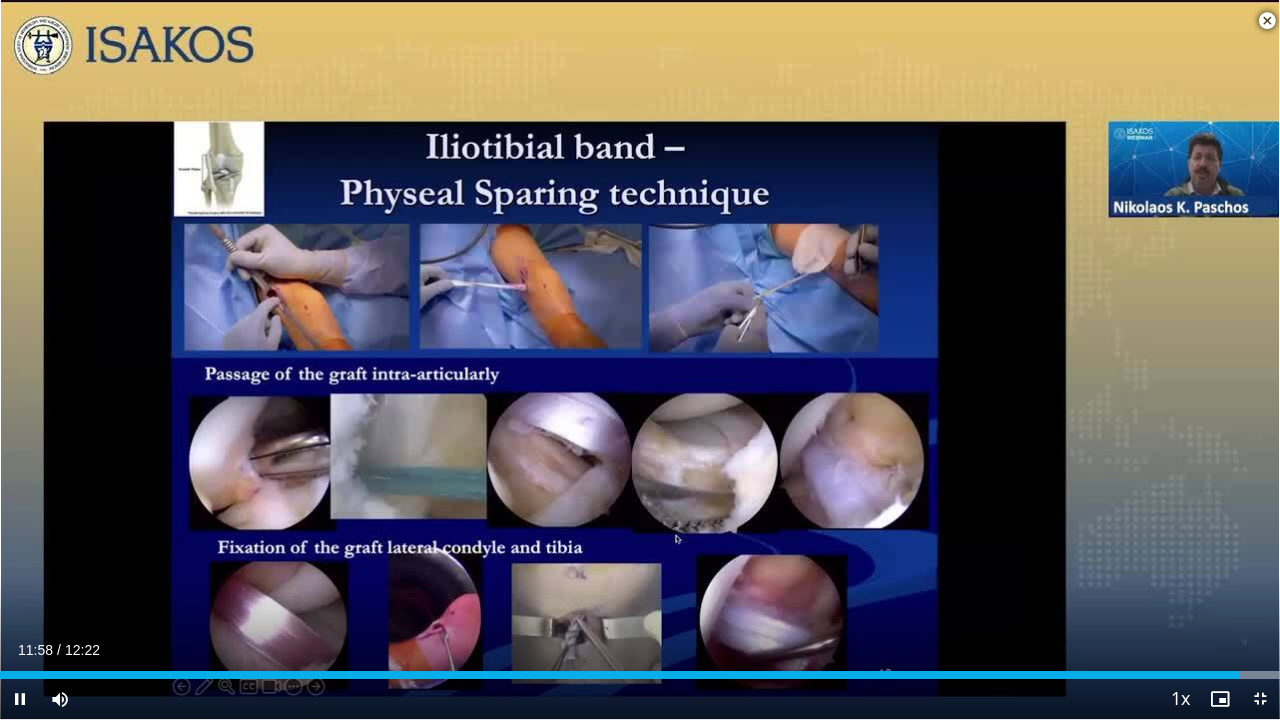 click at bounding box center [1267, 21] 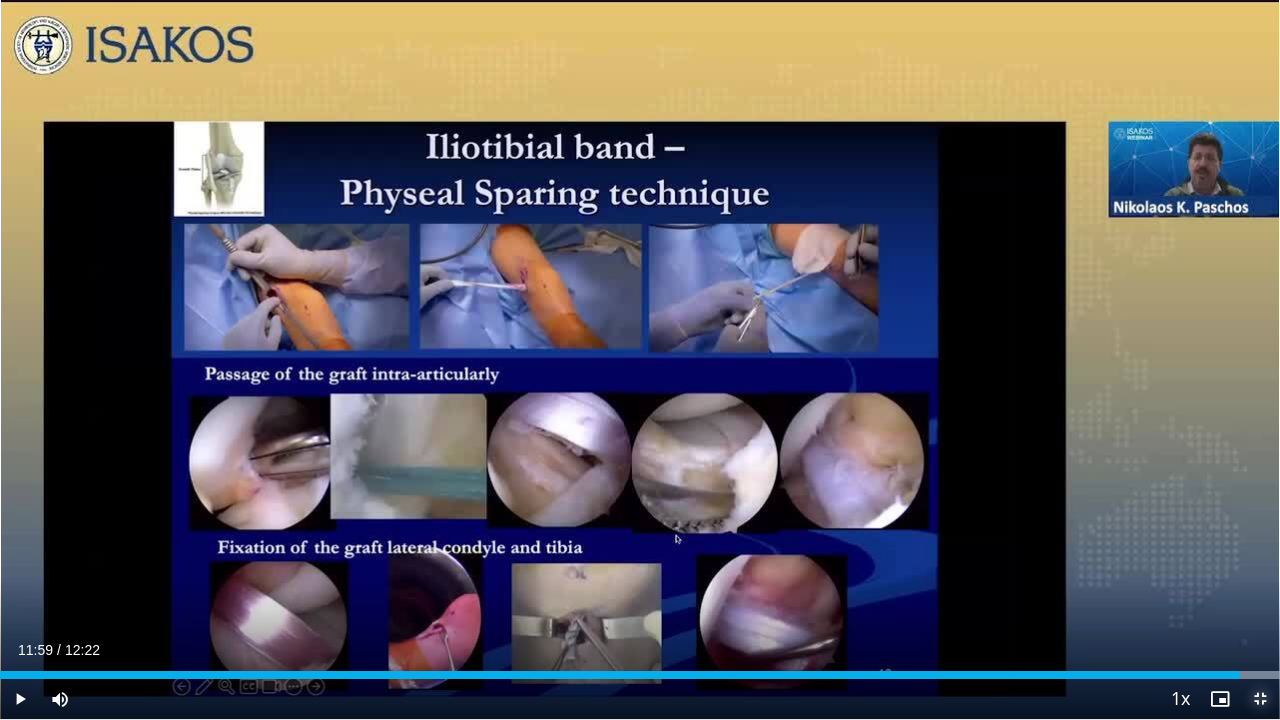 click at bounding box center (1260, 699) 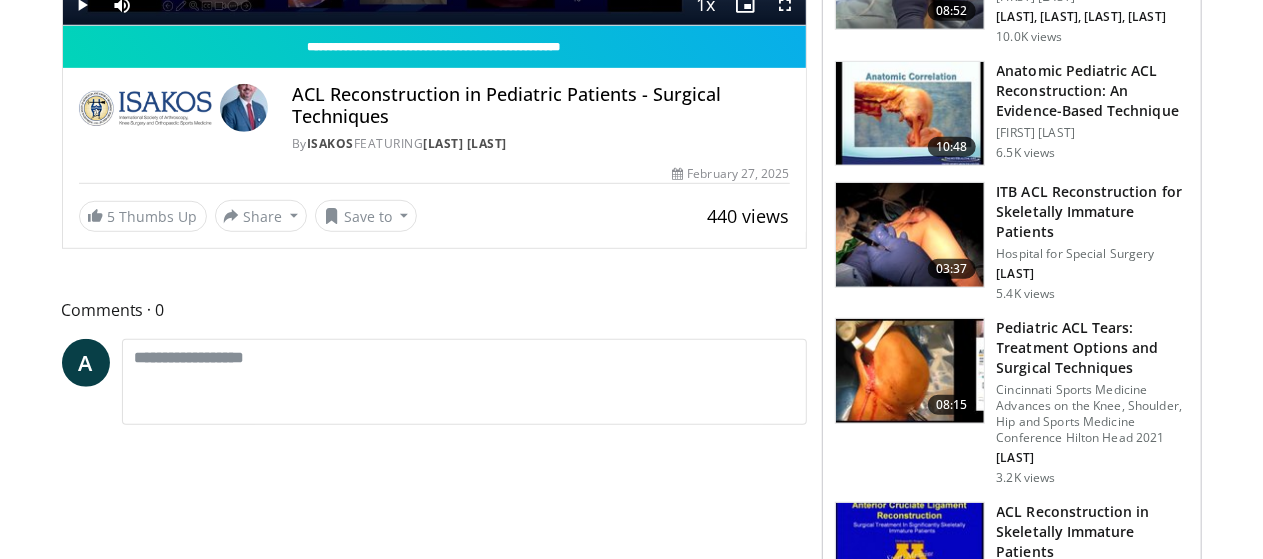 scroll, scrollTop: 540, scrollLeft: 0, axis: vertical 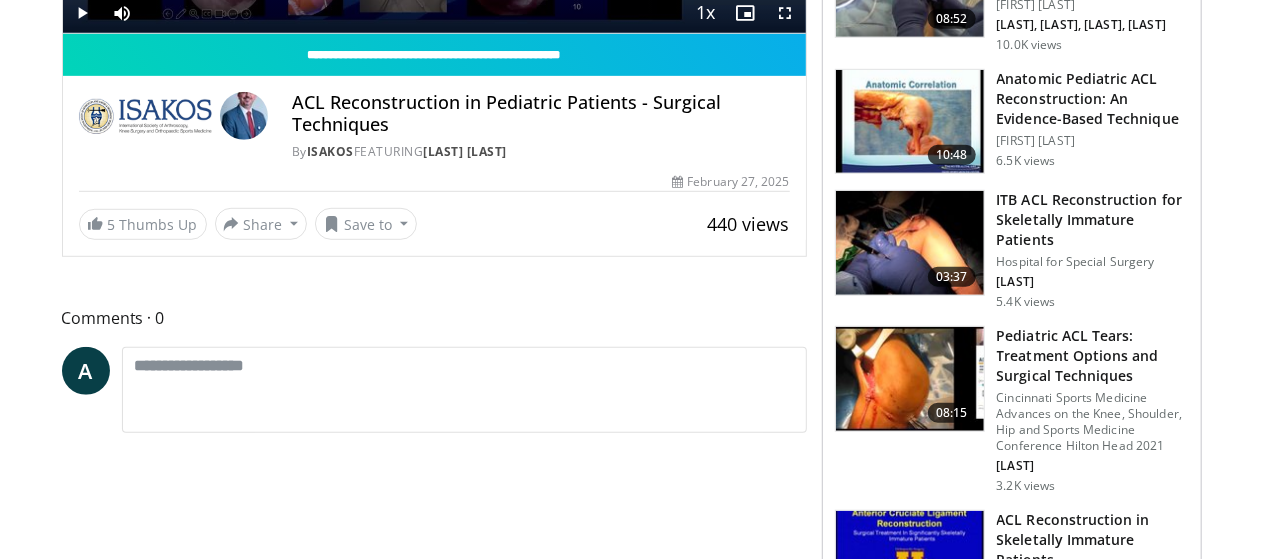 click on "ITB ACL Reconstruction for Skeletally Immature Patients" at bounding box center [1093, 220] 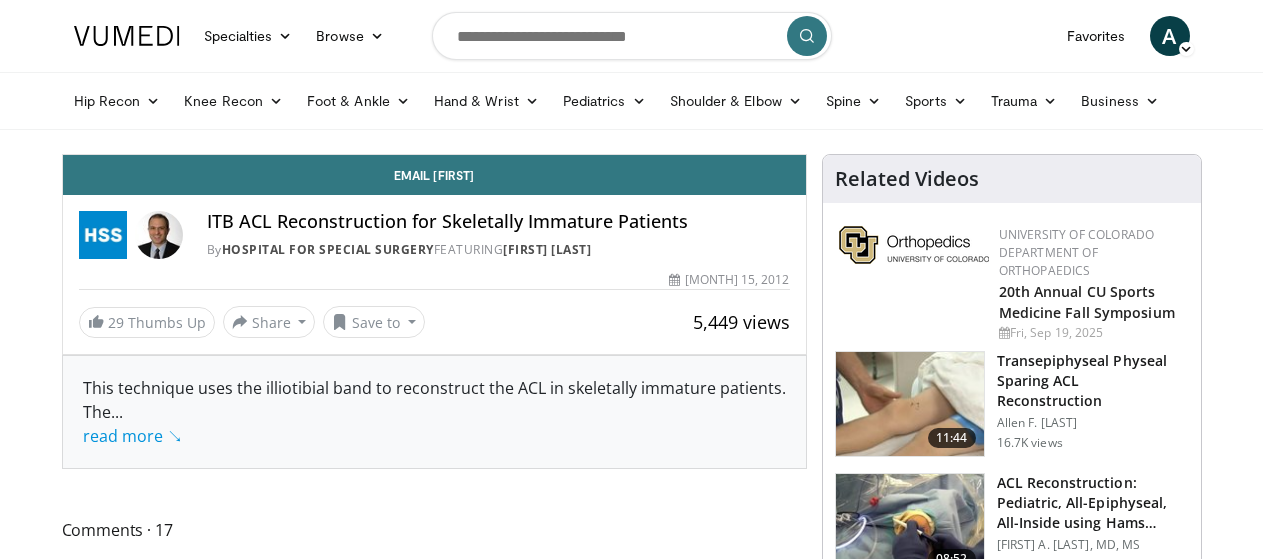 scroll, scrollTop: 0, scrollLeft: 0, axis: both 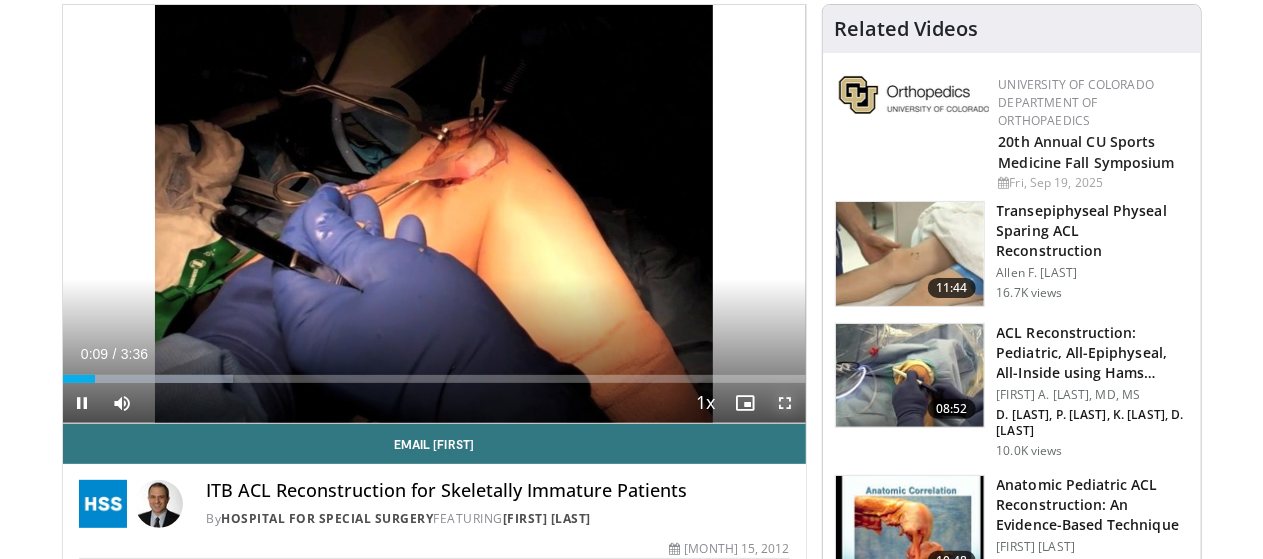 click at bounding box center (786, 403) 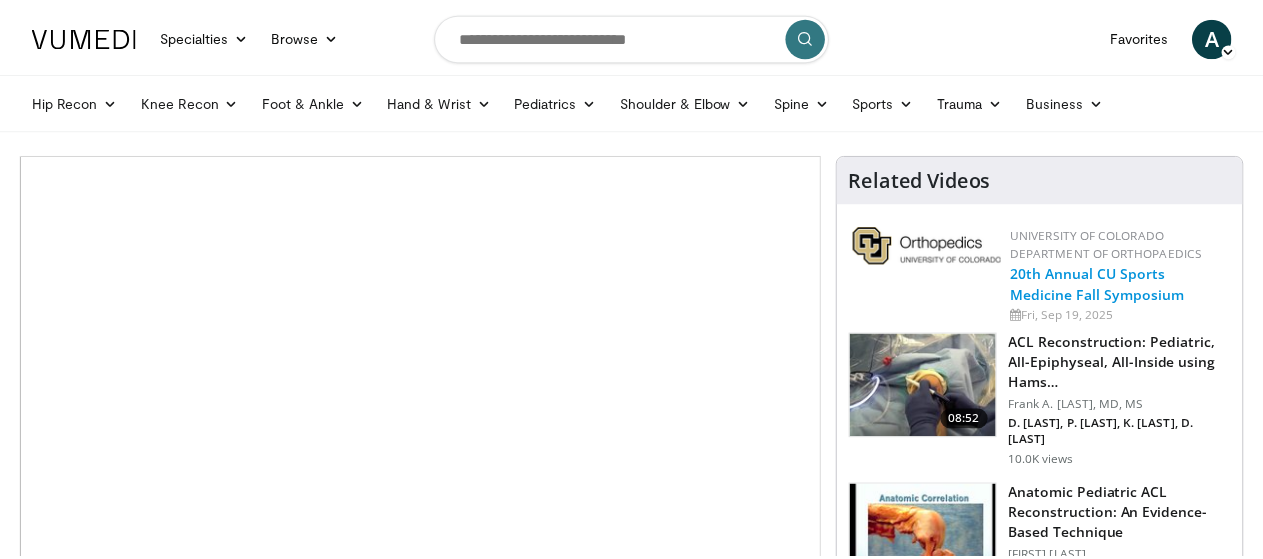 scroll, scrollTop: 0, scrollLeft: 0, axis: both 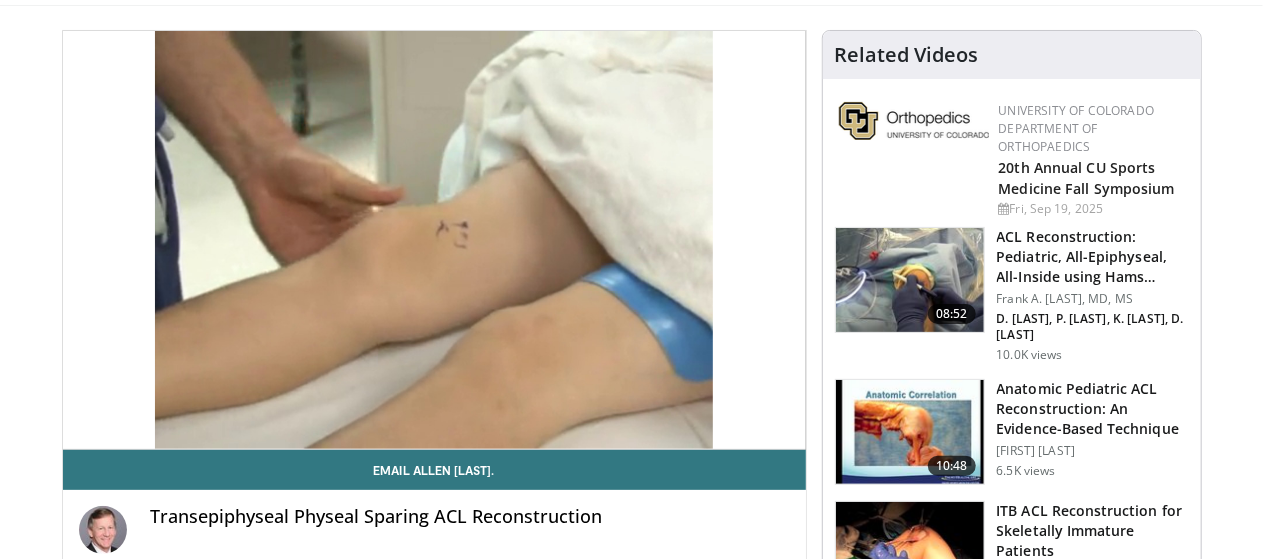 click at bounding box center (910, 280) 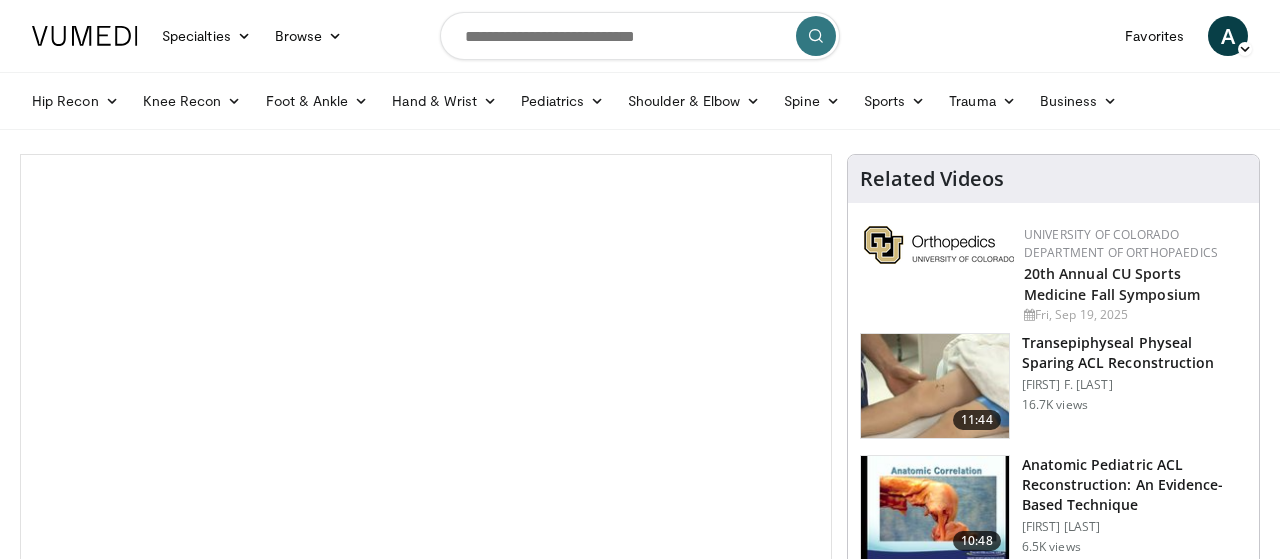 click at bounding box center [939, 245] 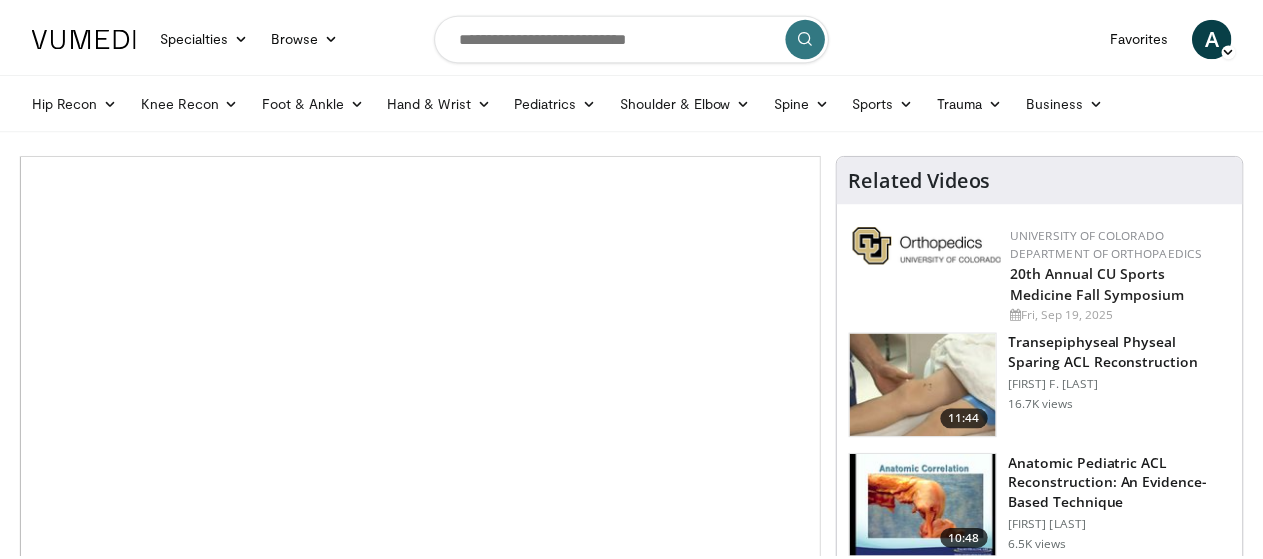 scroll, scrollTop: 0, scrollLeft: 0, axis: both 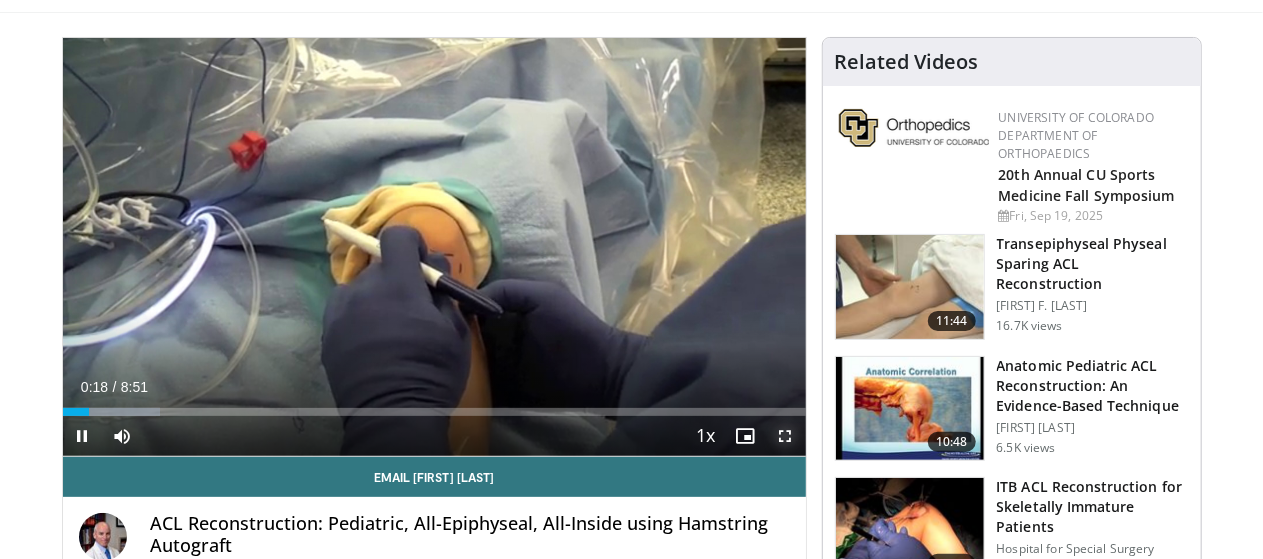 click at bounding box center (786, 436) 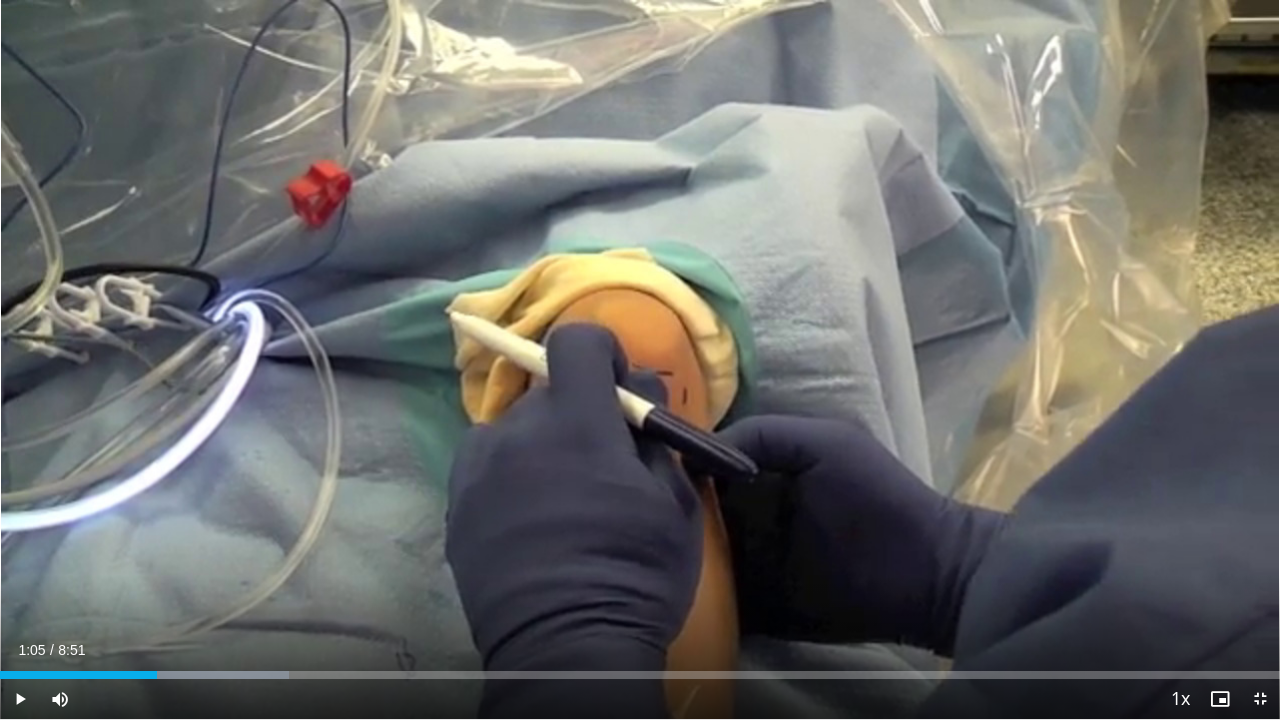 drag, startPoint x: 146, startPoint y: 671, endPoint x: 157, endPoint y: 680, distance: 14.21267 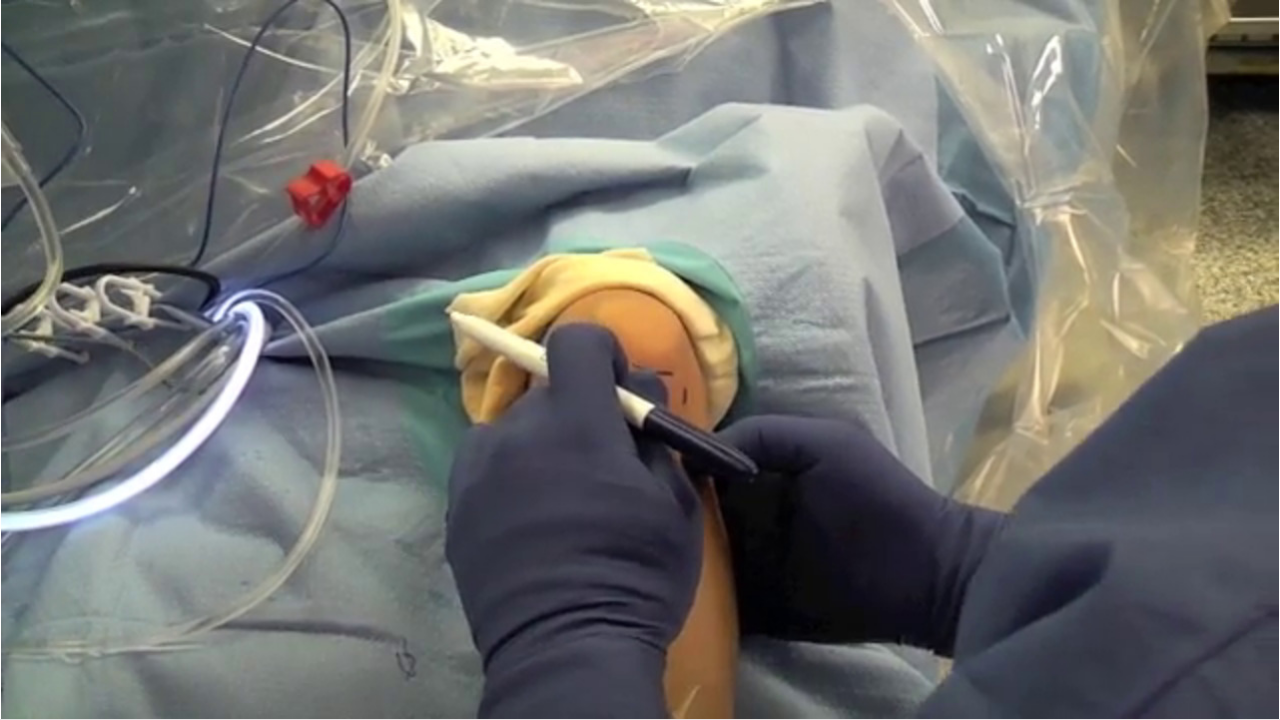 click on "**********" at bounding box center [640, 360] 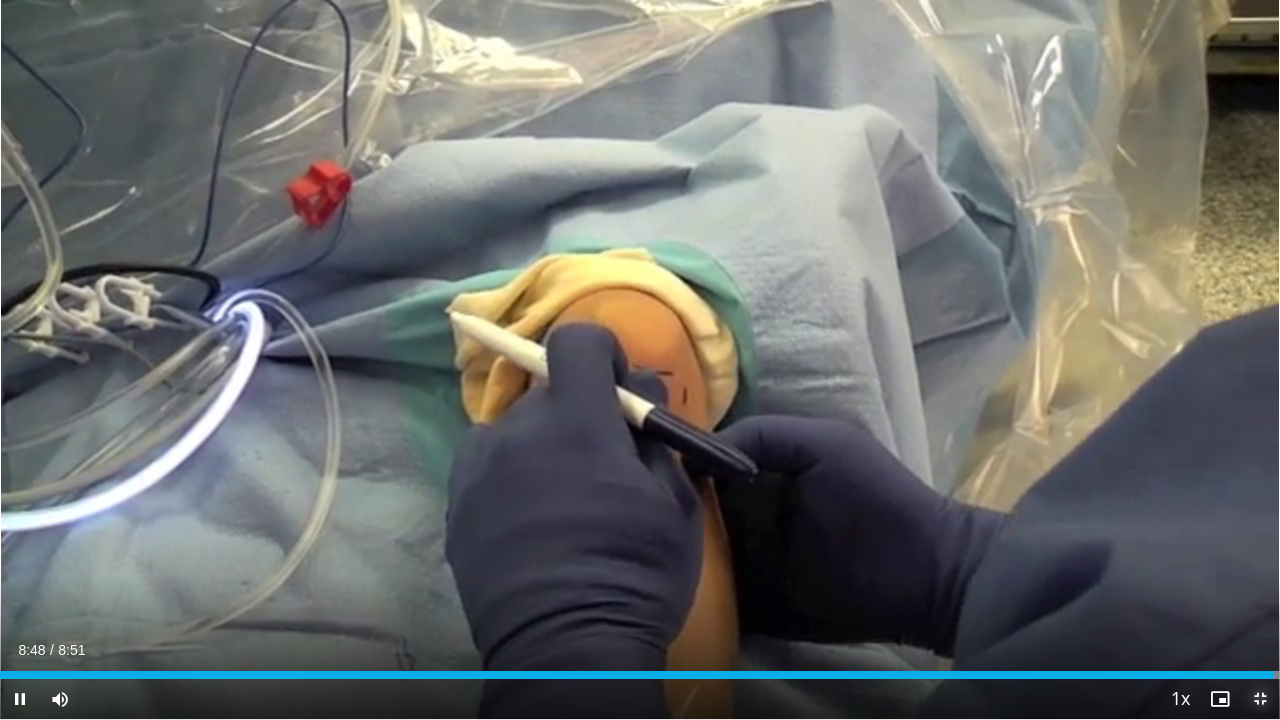 click at bounding box center [1260, 699] 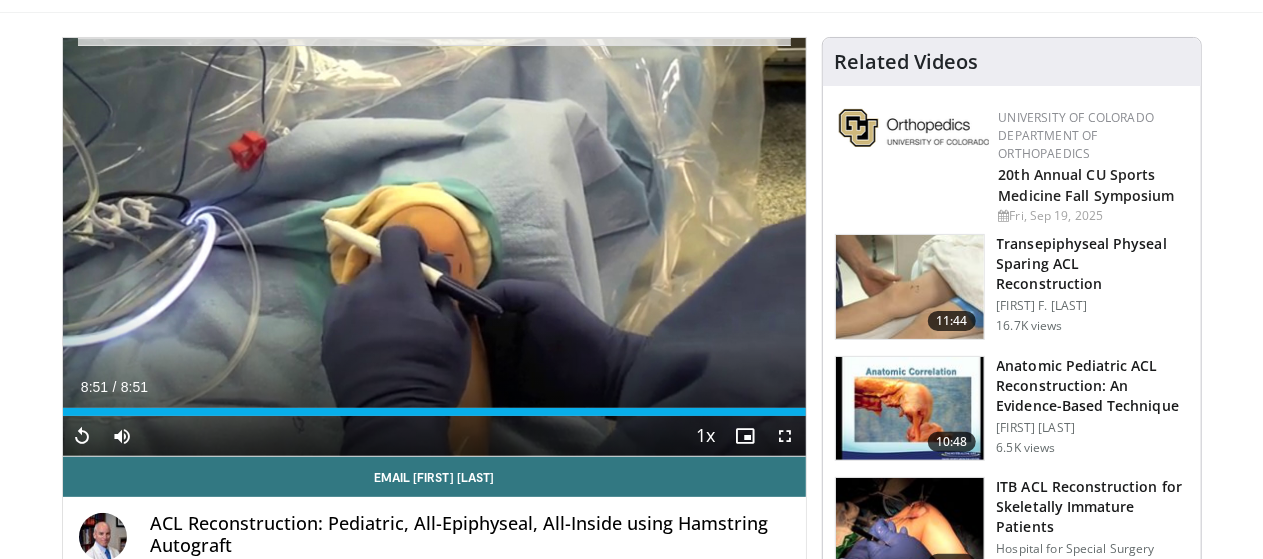 click on "Anatomic Pediatric ACL Reconstruction: An Evidence-Based Technique" at bounding box center [1093, 386] 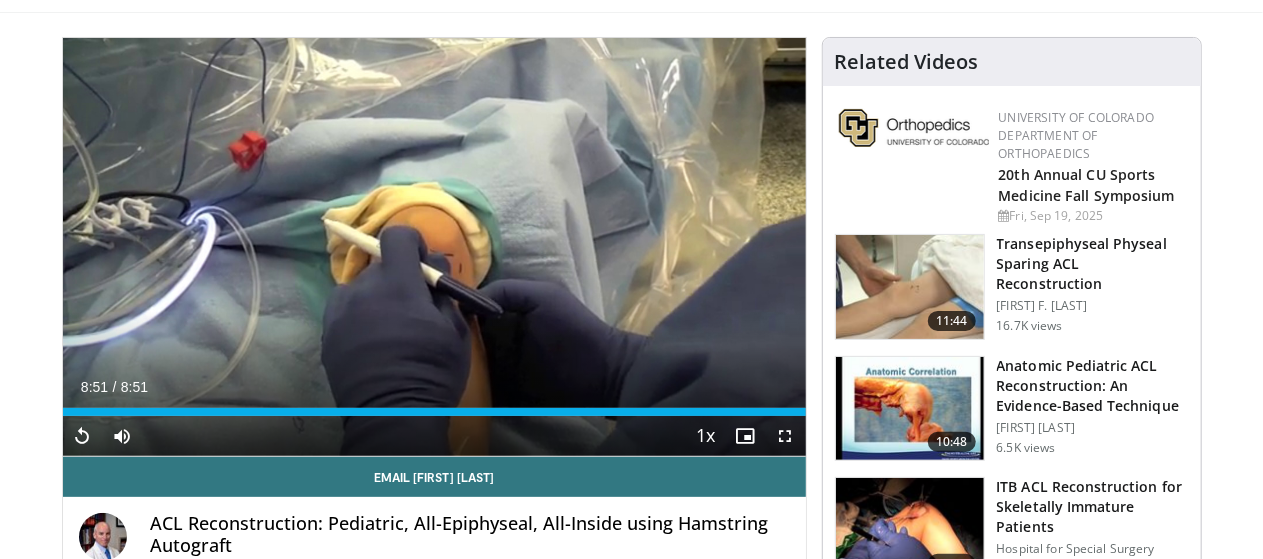 click at bounding box center (910, 409) 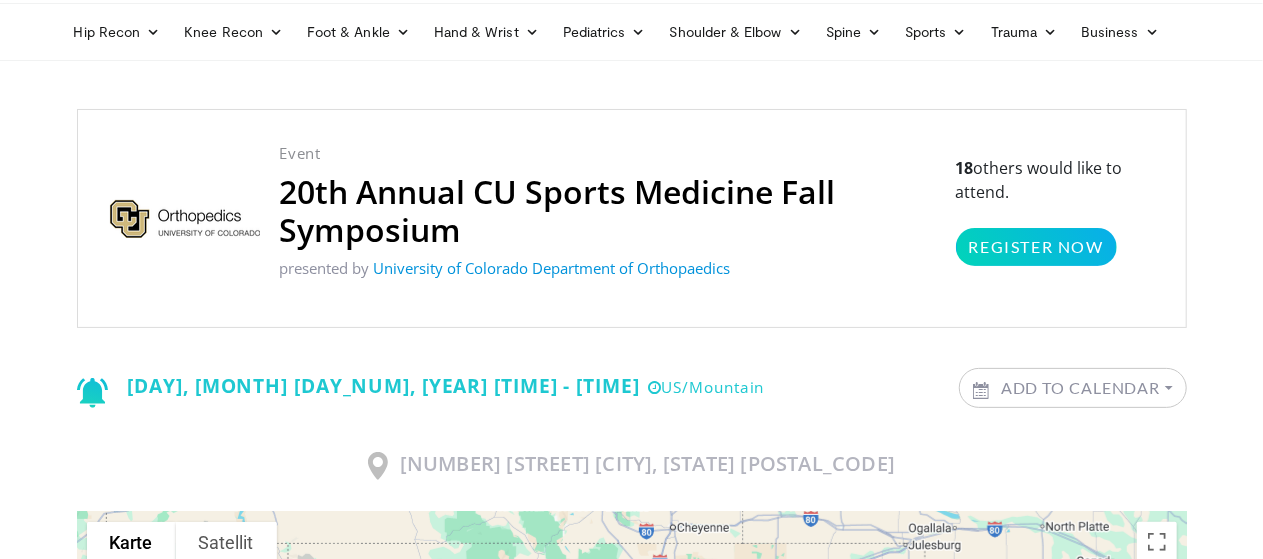 scroll, scrollTop: 32, scrollLeft: 0, axis: vertical 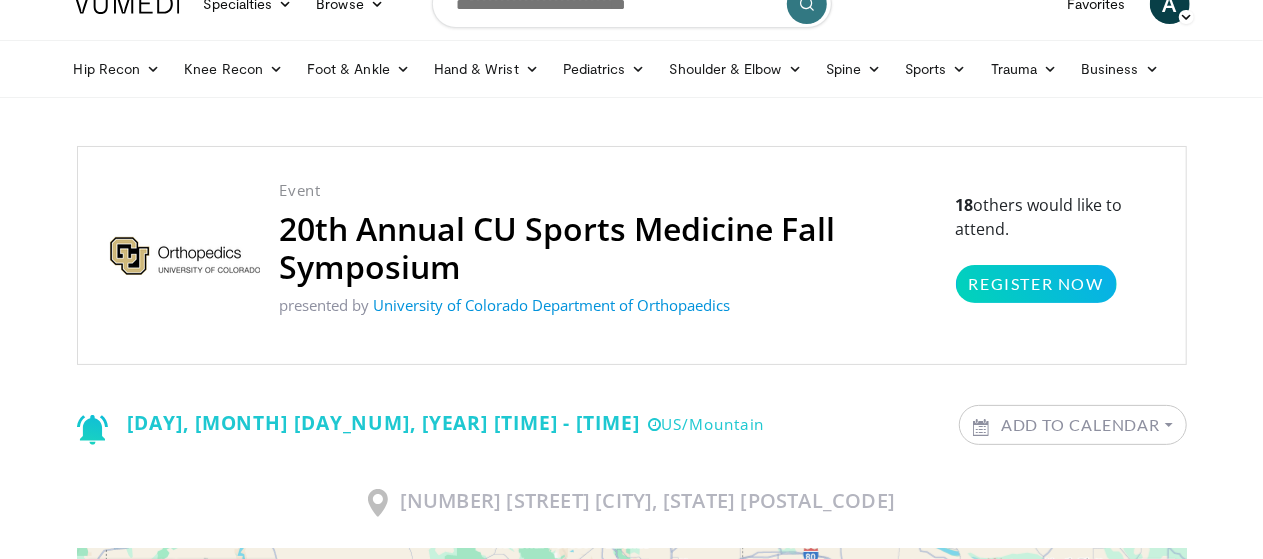 drag, startPoint x: 0, startPoint y: 0, endPoint x: 1279, endPoint y: 73, distance: 1281.0815 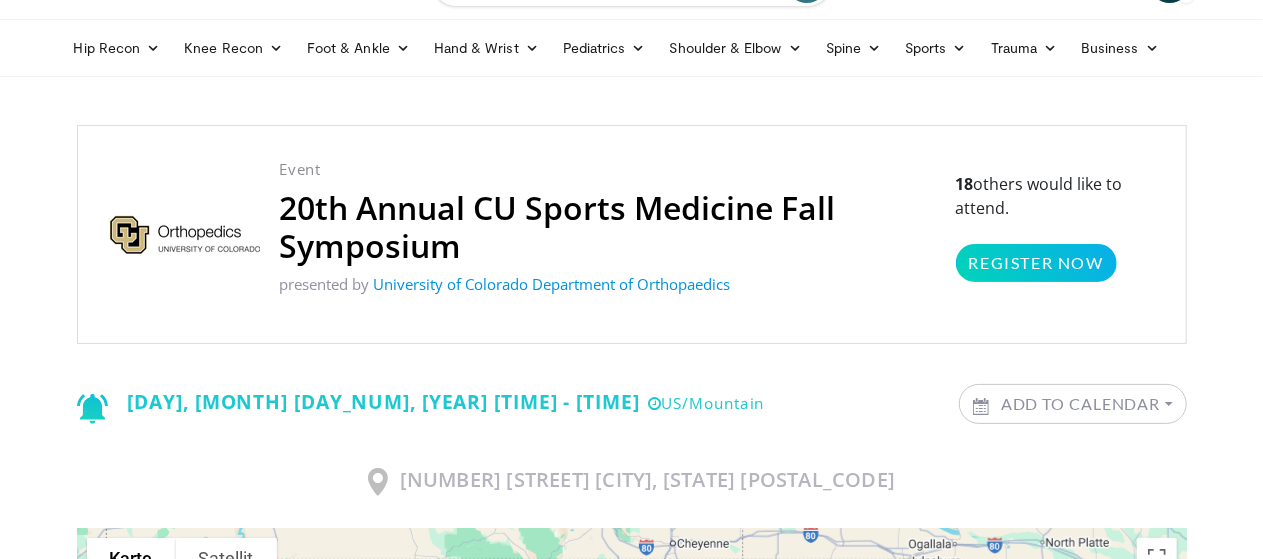scroll, scrollTop: 0, scrollLeft: 0, axis: both 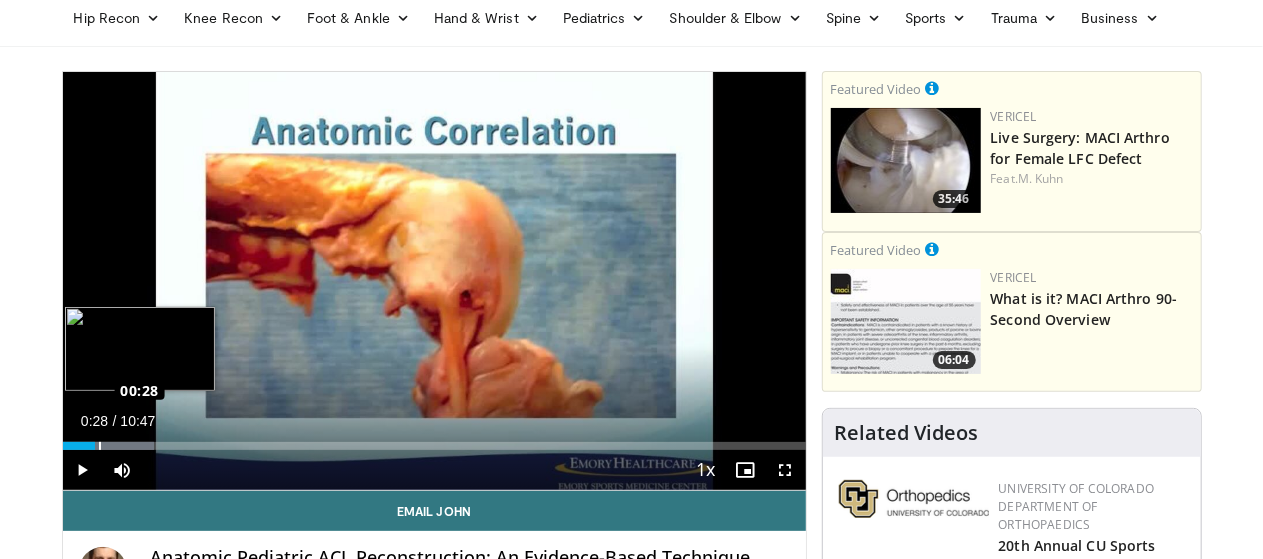drag, startPoint x: 35, startPoint y: 481, endPoint x: 48, endPoint y: 484, distance: 13.341664 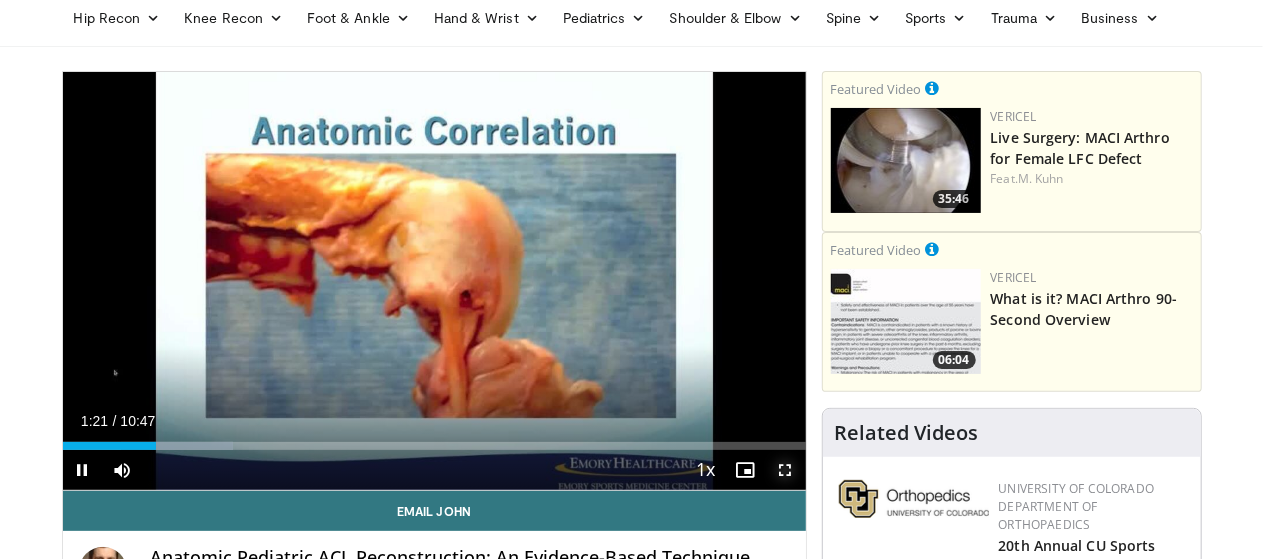 click at bounding box center [786, 470] 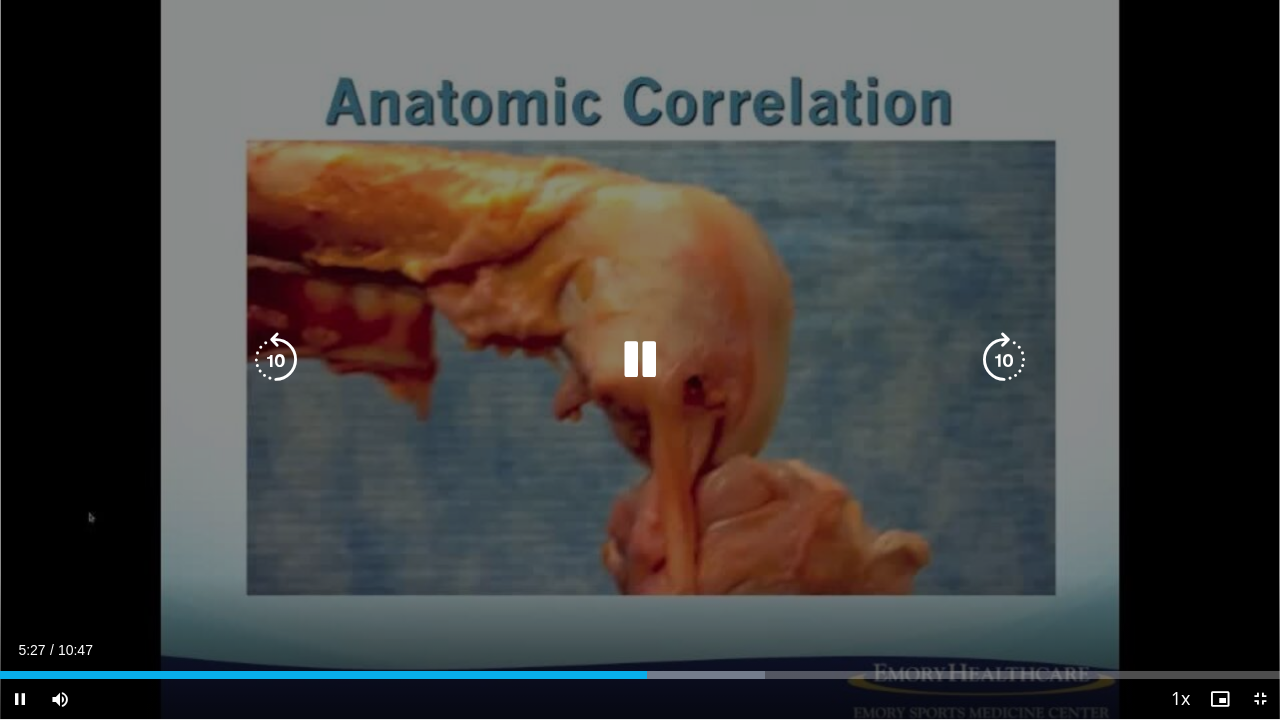 click on "**********" at bounding box center (640, 360) 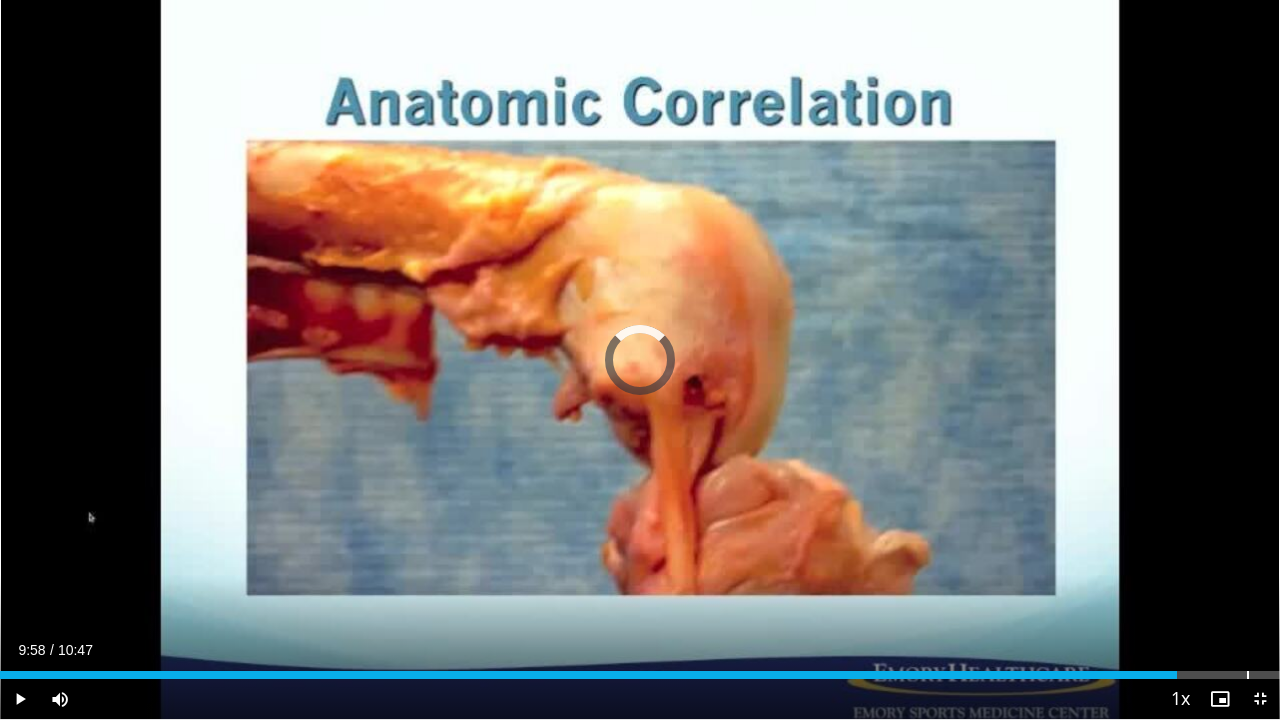 drag, startPoint x: 744, startPoint y: 676, endPoint x: 1250, endPoint y: 660, distance: 506.2529 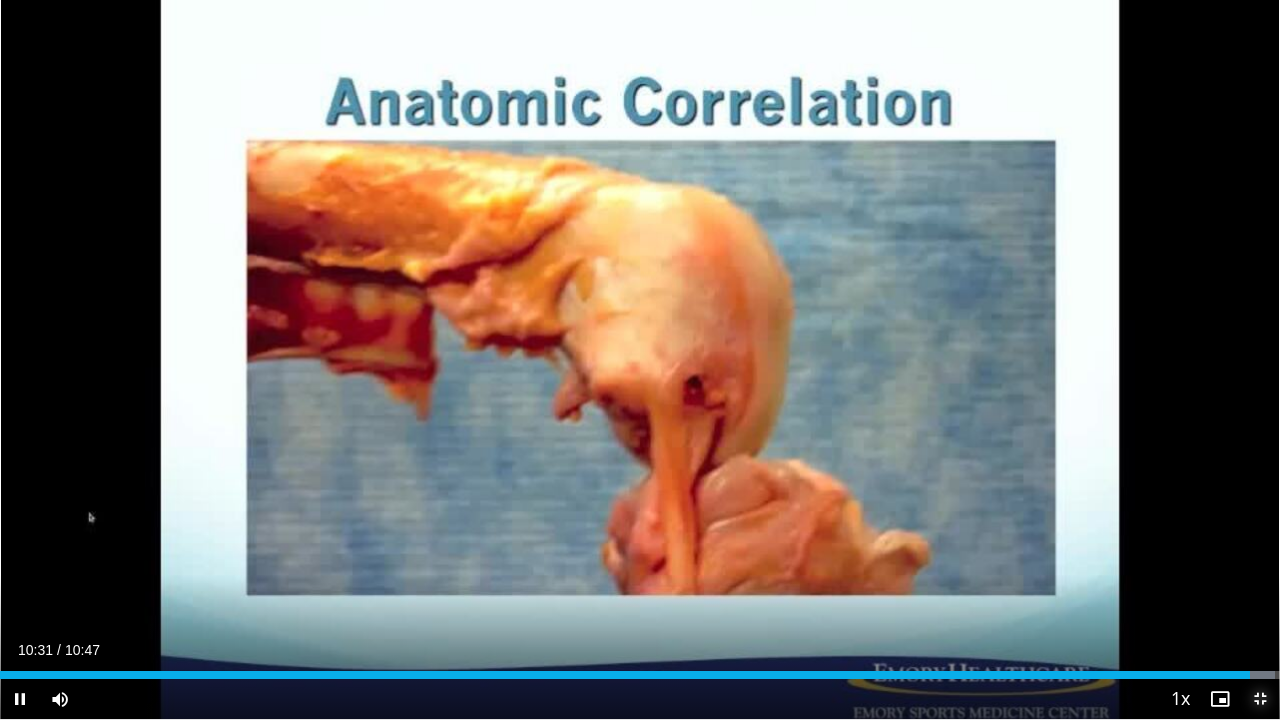 click at bounding box center [1260, 699] 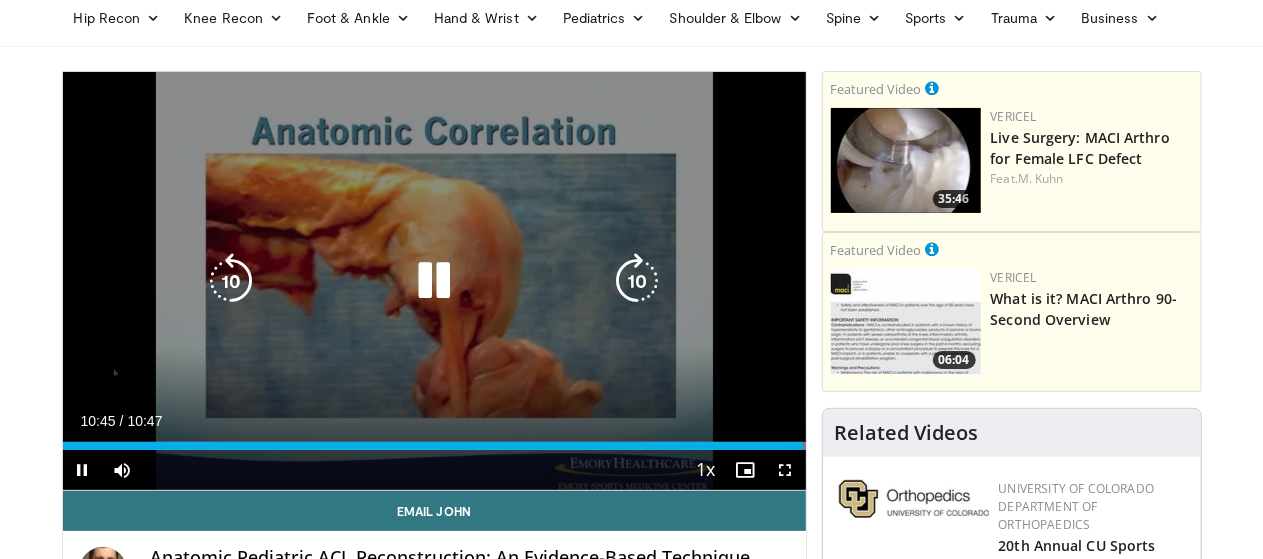 click at bounding box center [434, 281] 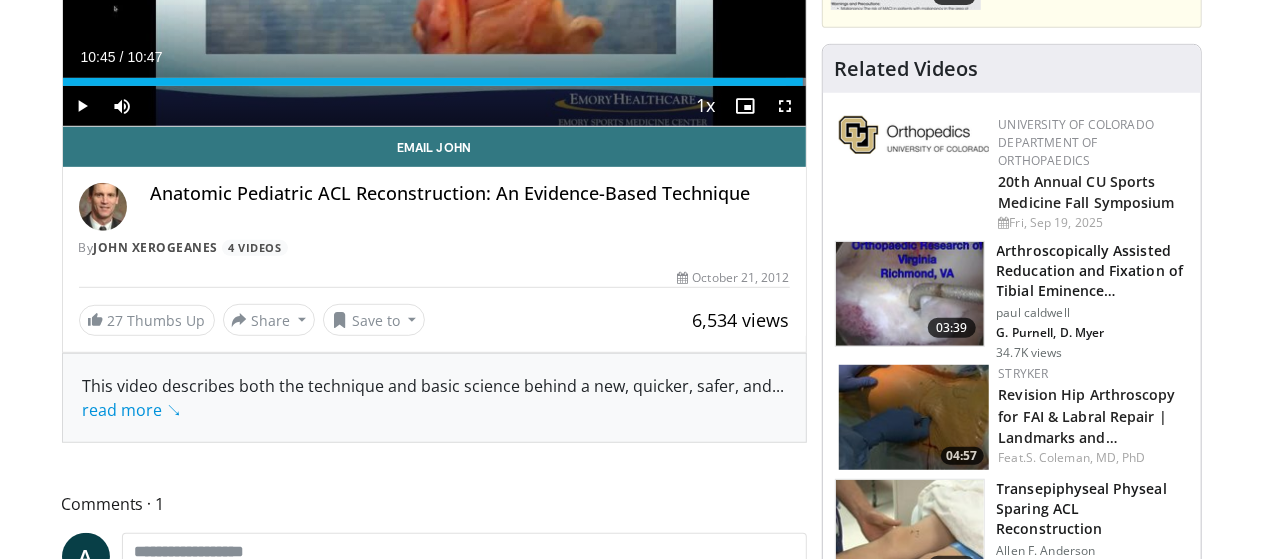 scroll, scrollTop: 0, scrollLeft: 0, axis: both 